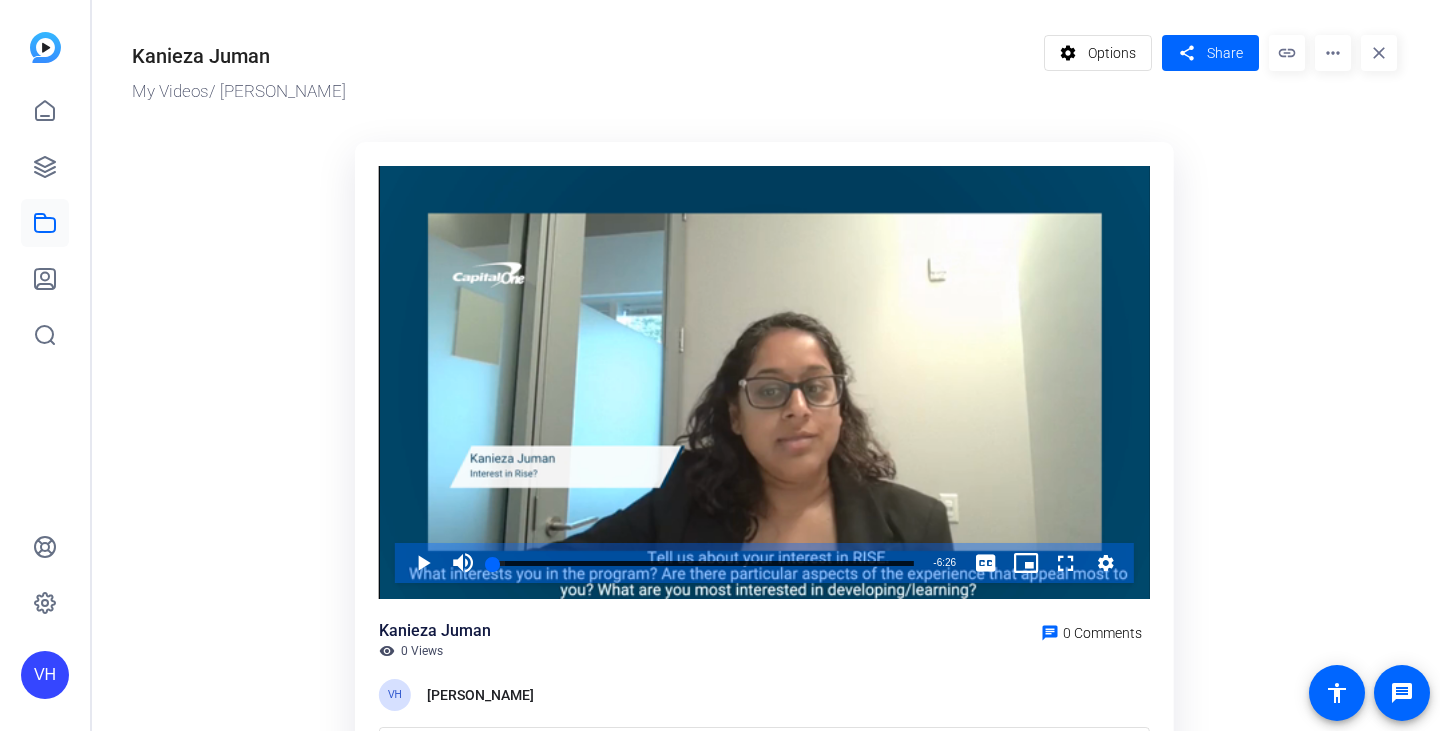 scroll, scrollTop: 0, scrollLeft: 0, axis: both 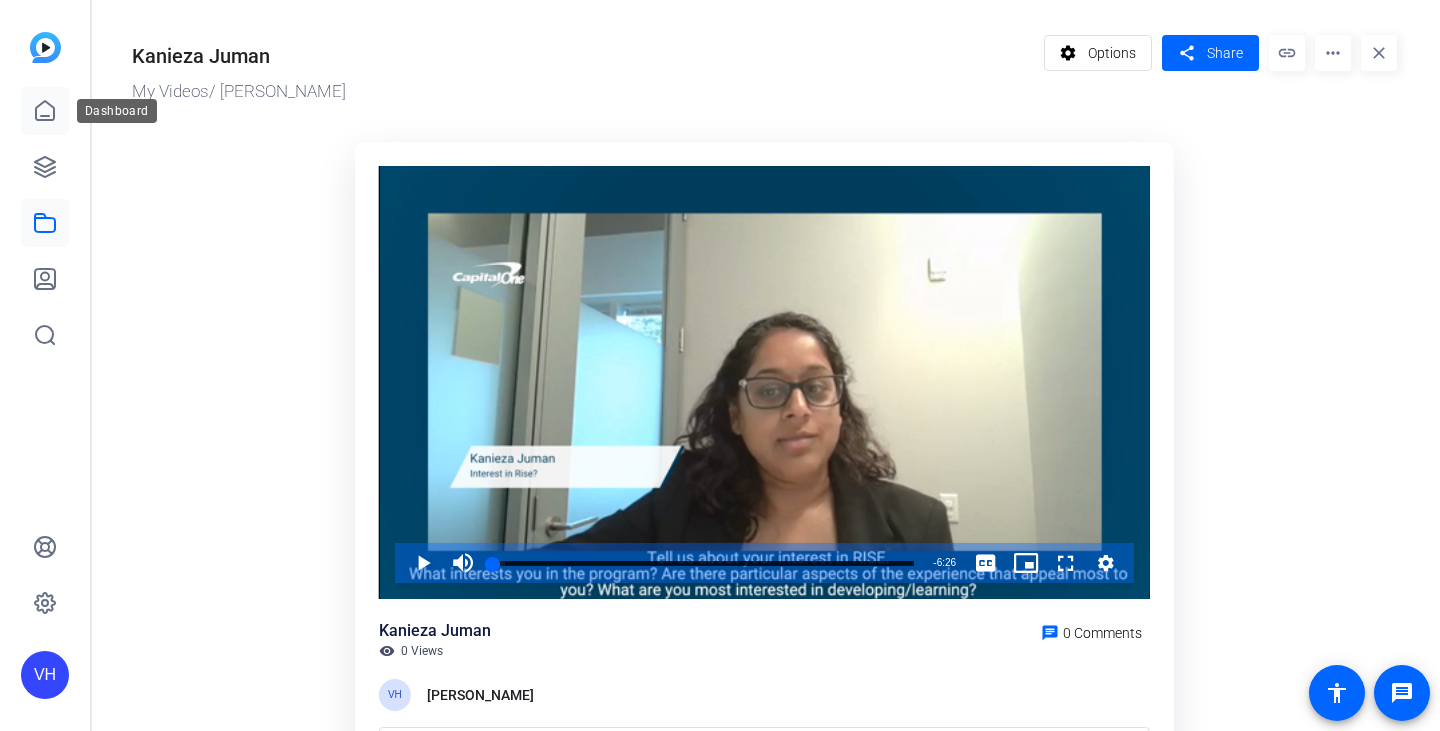 click 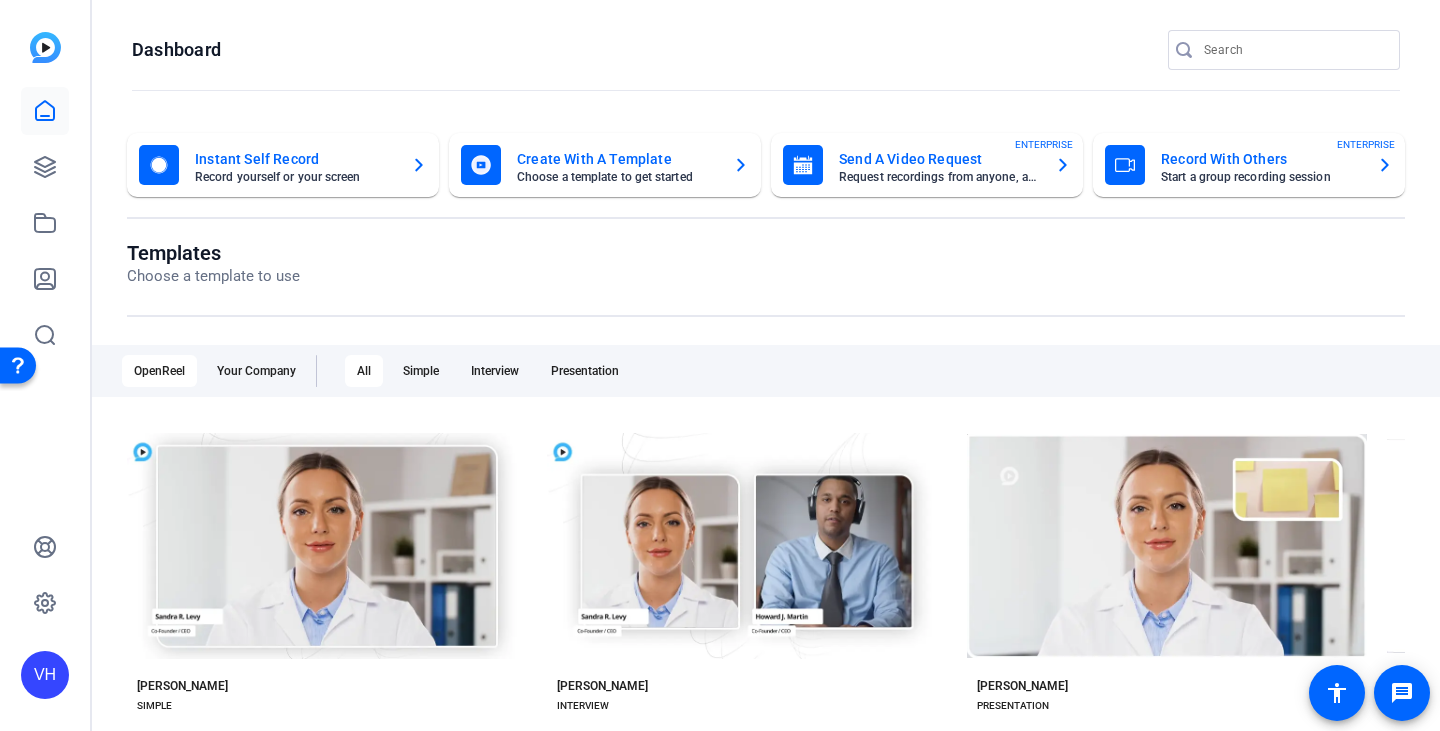 scroll, scrollTop: 0, scrollLeft: 0, axis: both 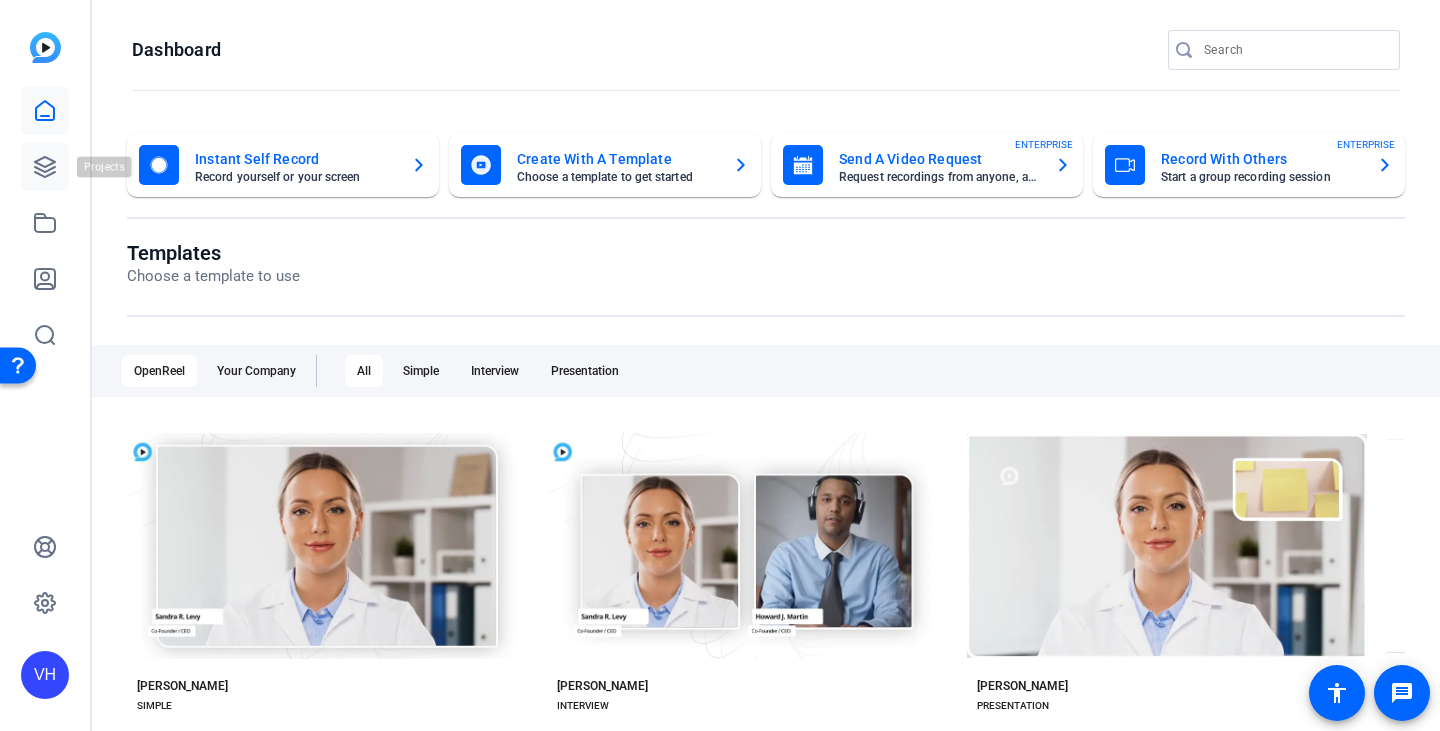 click 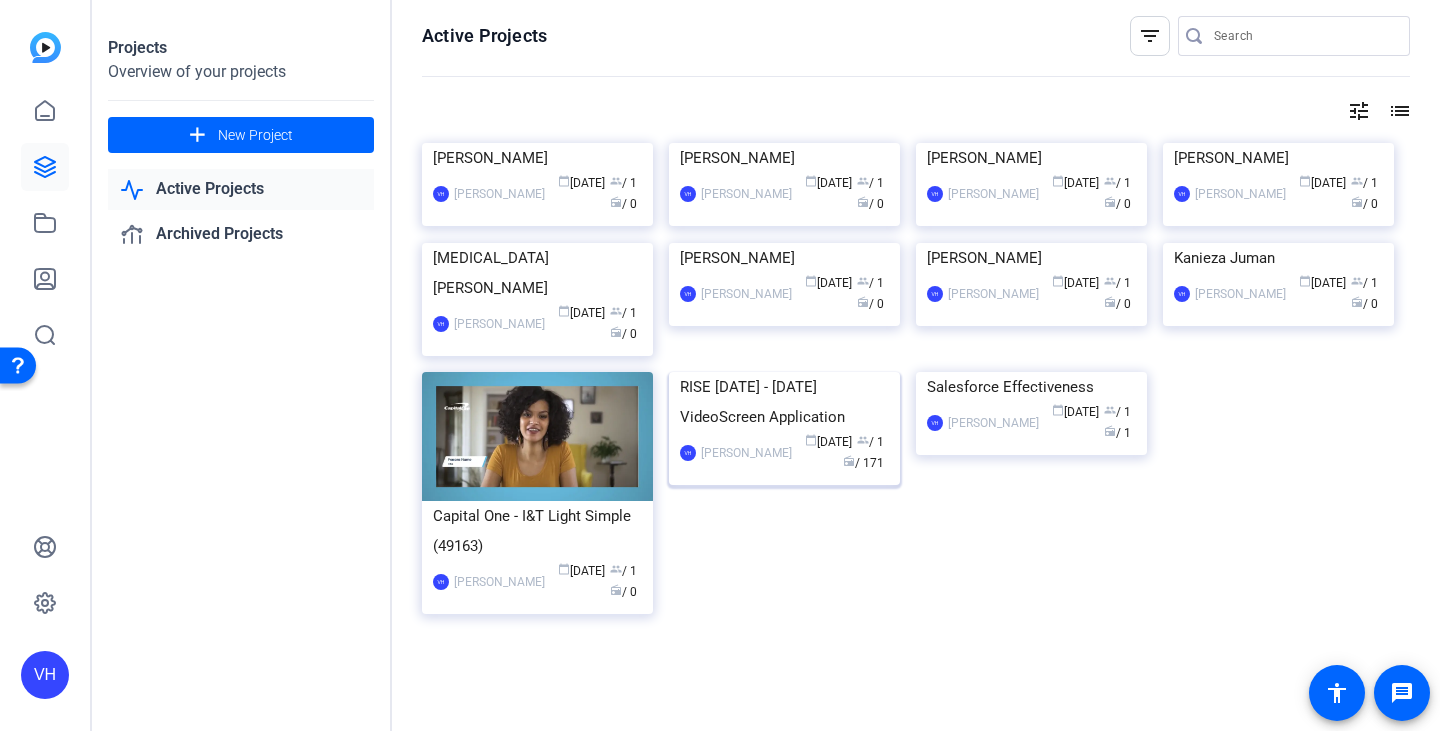 scroll, scrollTop: 265, scrollLeft: 0, axis: vertical 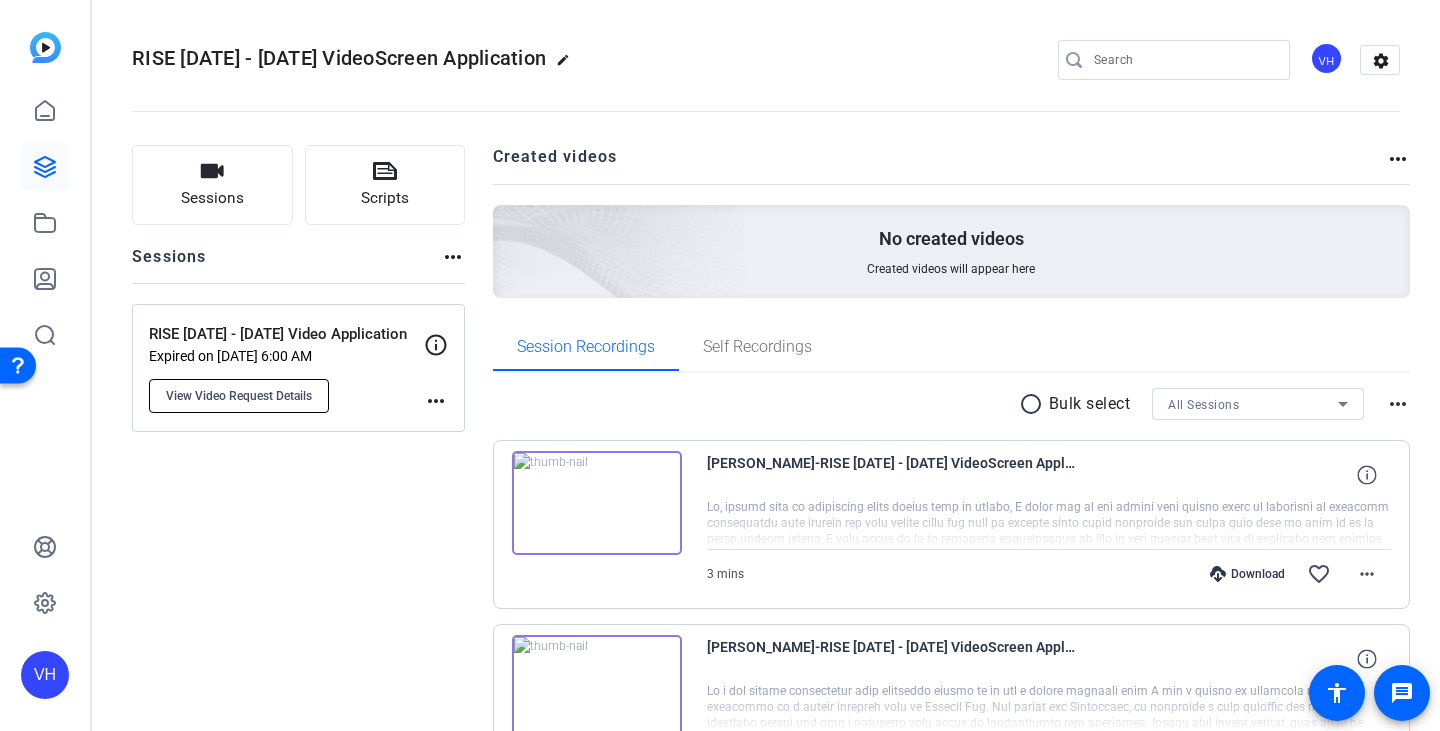 click on "View Video Request Details" 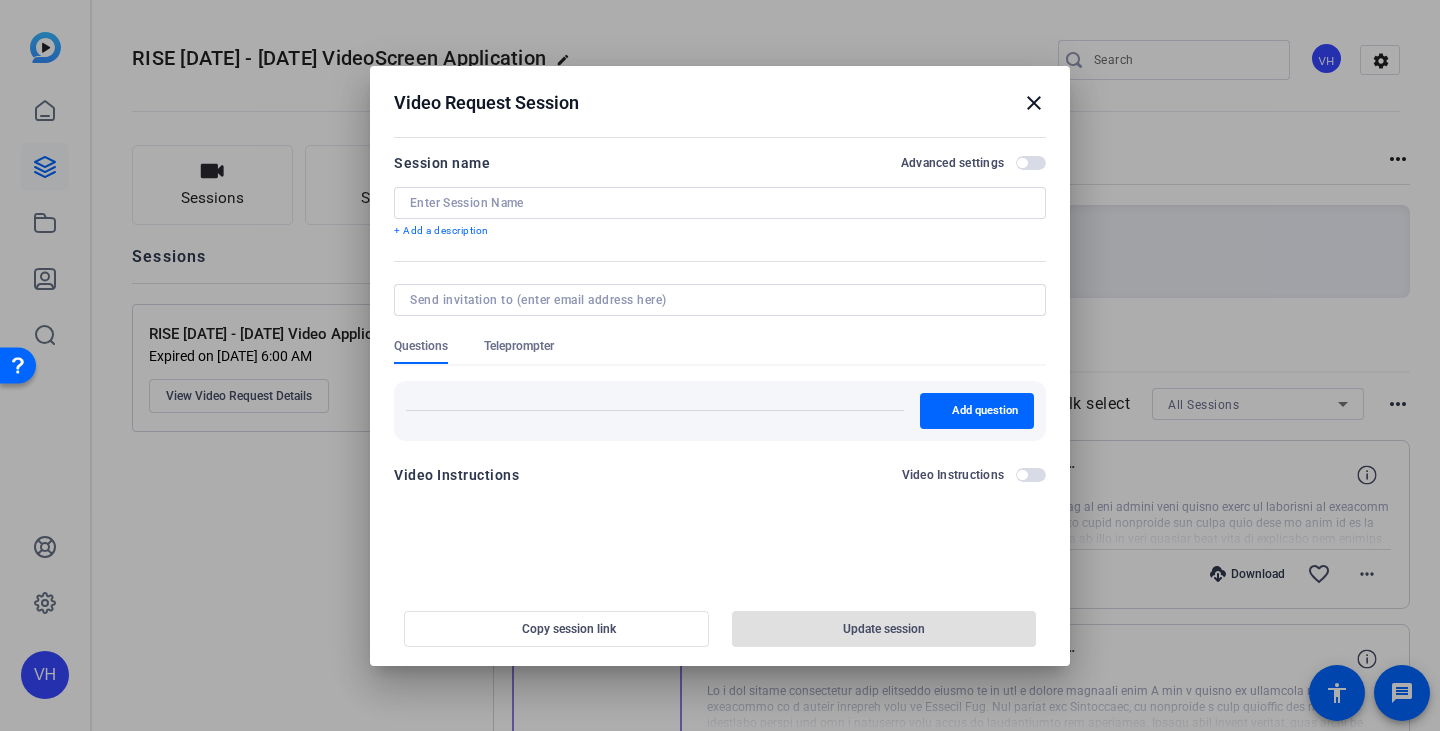 type on "RISE [DATE] - [DATE] Video Application" 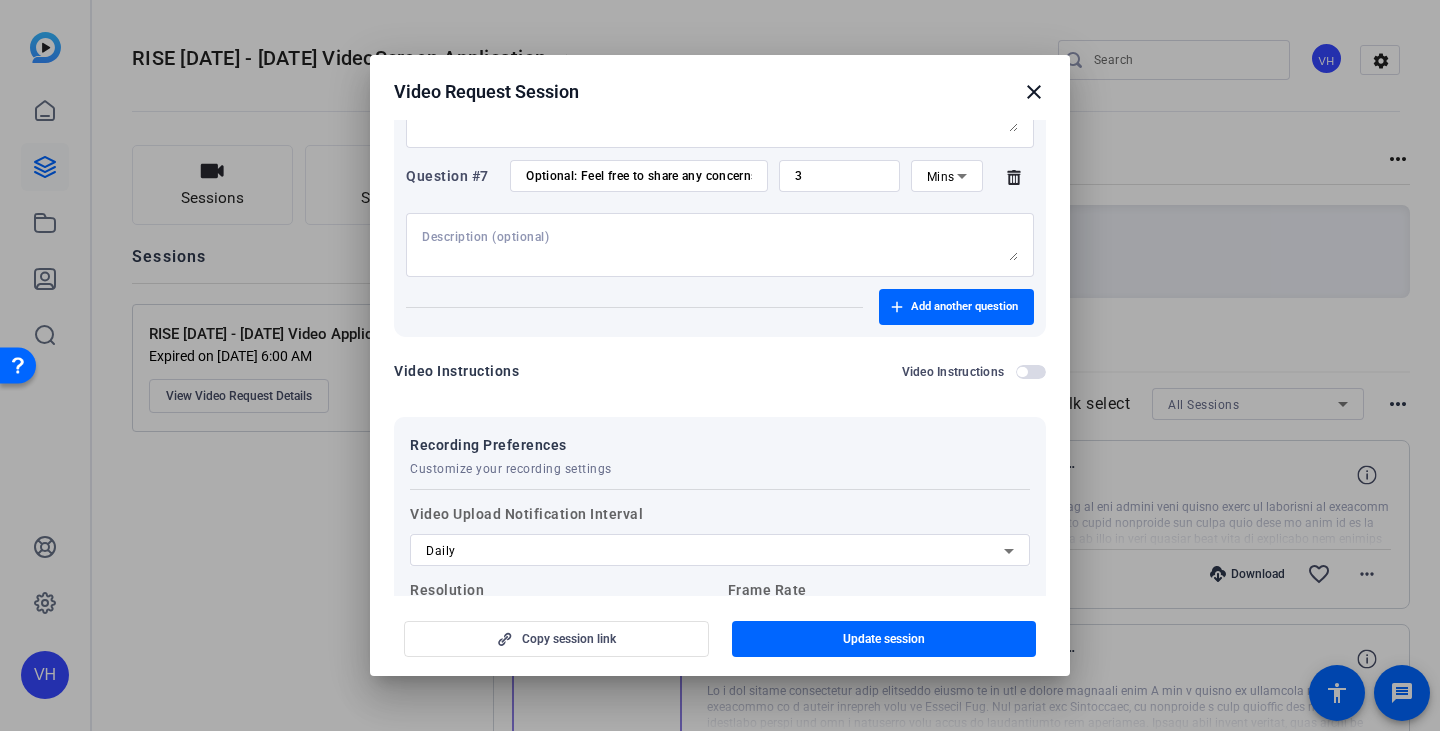 scroll, scrollTop: 1300, scrollLeft: 0, axis: vertical 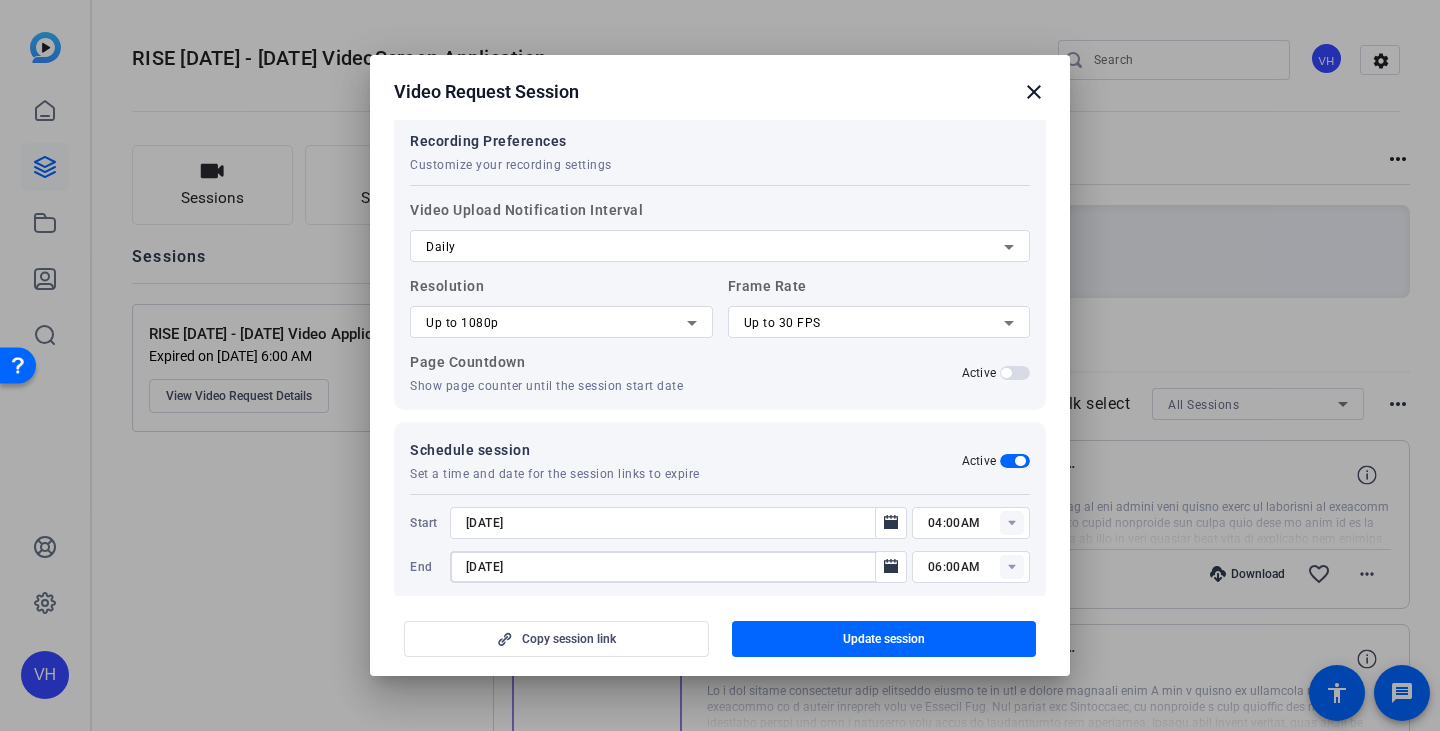 drag, startPoint x: 492, startPoint y: 570, endPoint x: 478, endPoint y: 572, distance: 14.142136 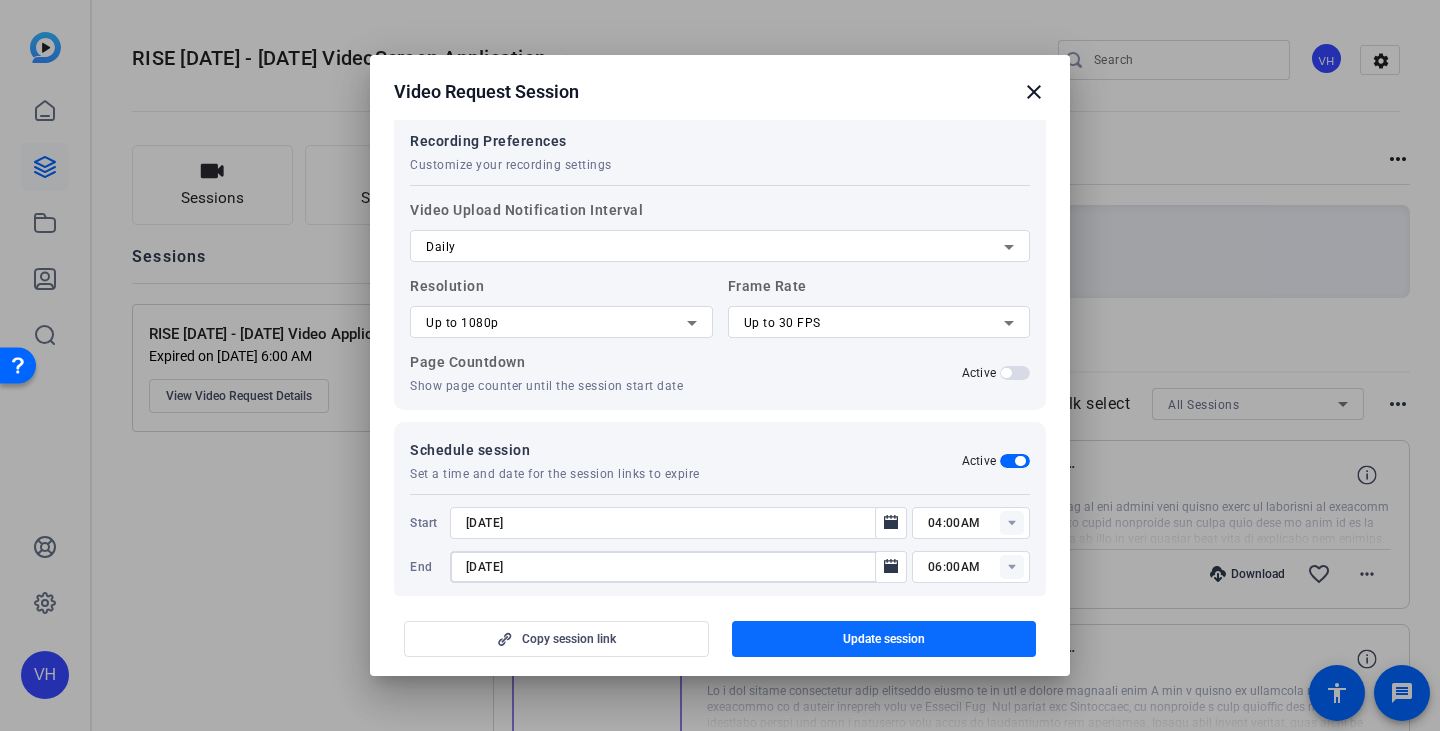type on "[DATE]" 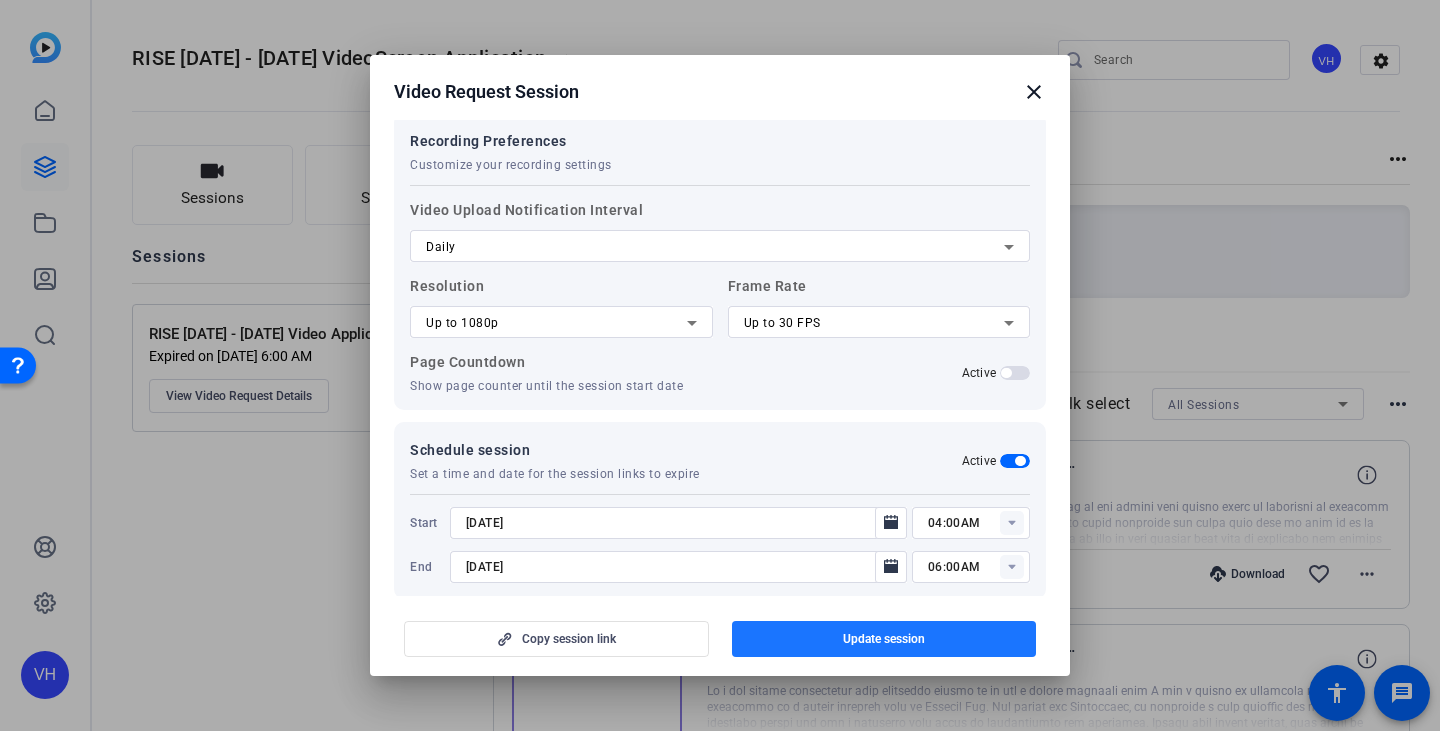 click on "Update session" at bounding box center [884, 639] 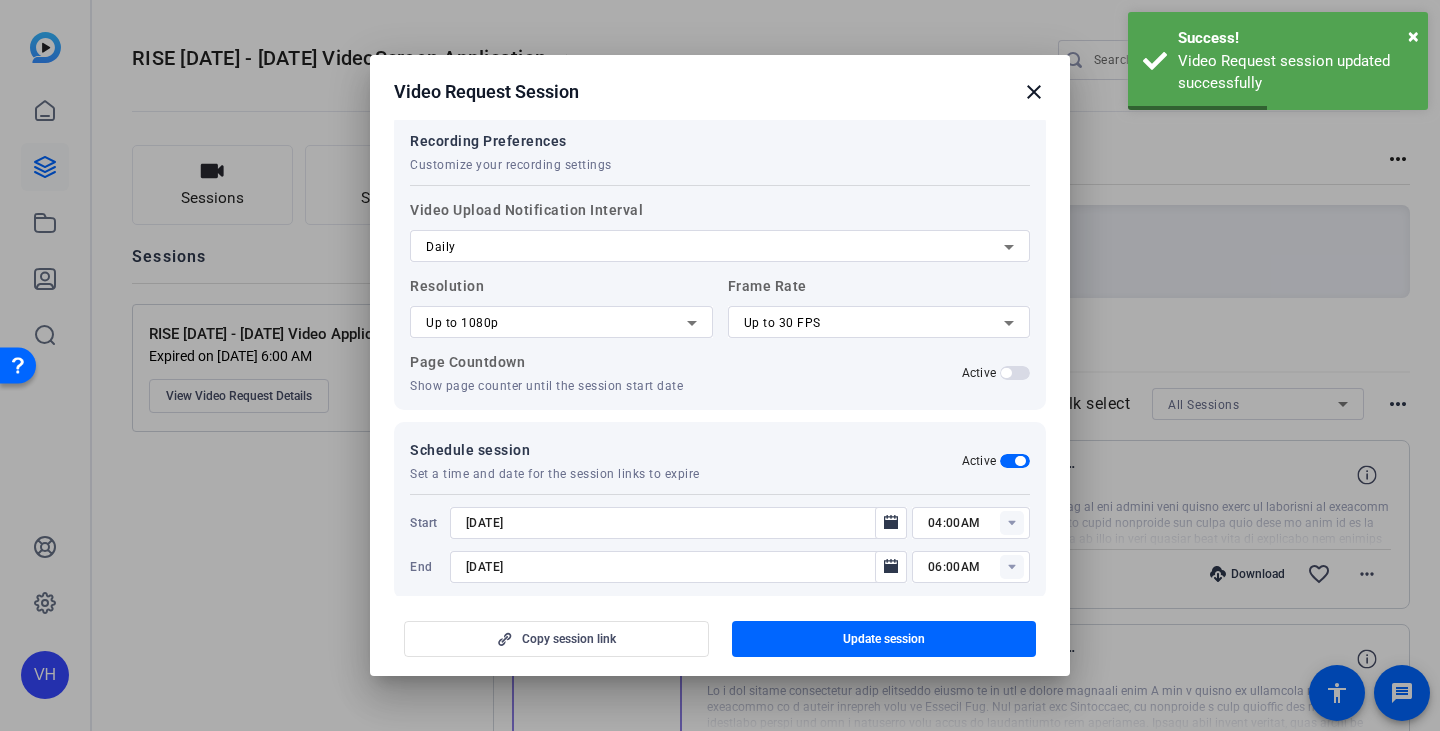 click on "close" at bounding box center (1034, 92) 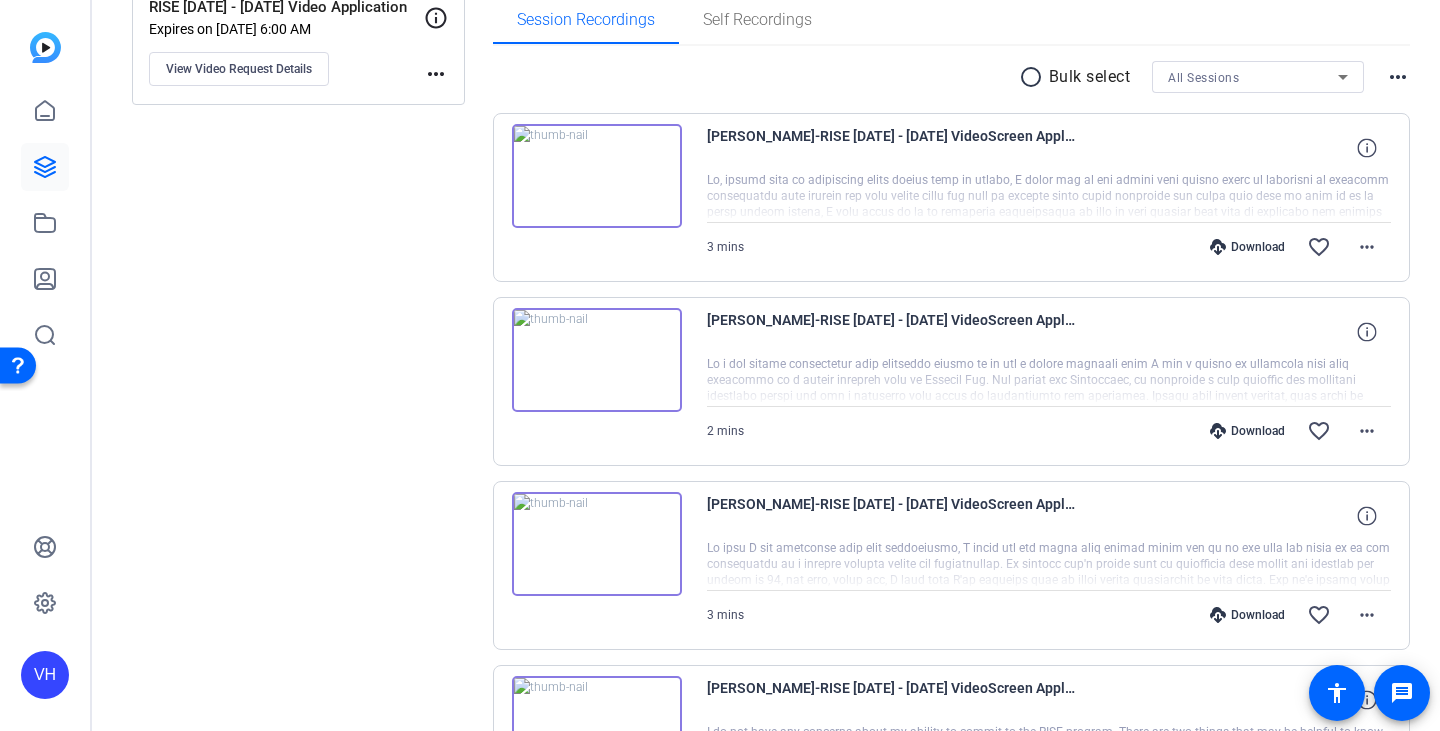 scroll, scrollTop: 300, scrollLeft: 0, axis: vertical 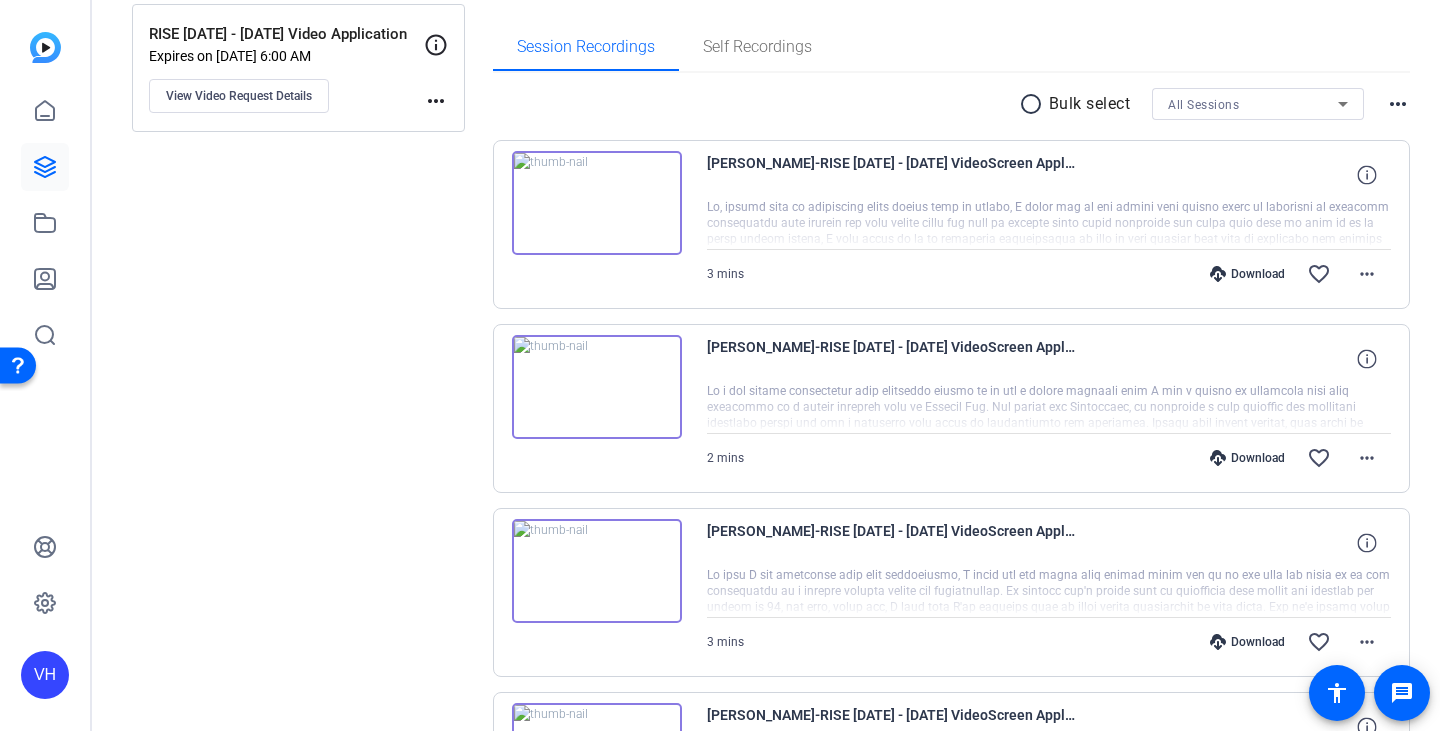 click at bounding box center (597, 203) 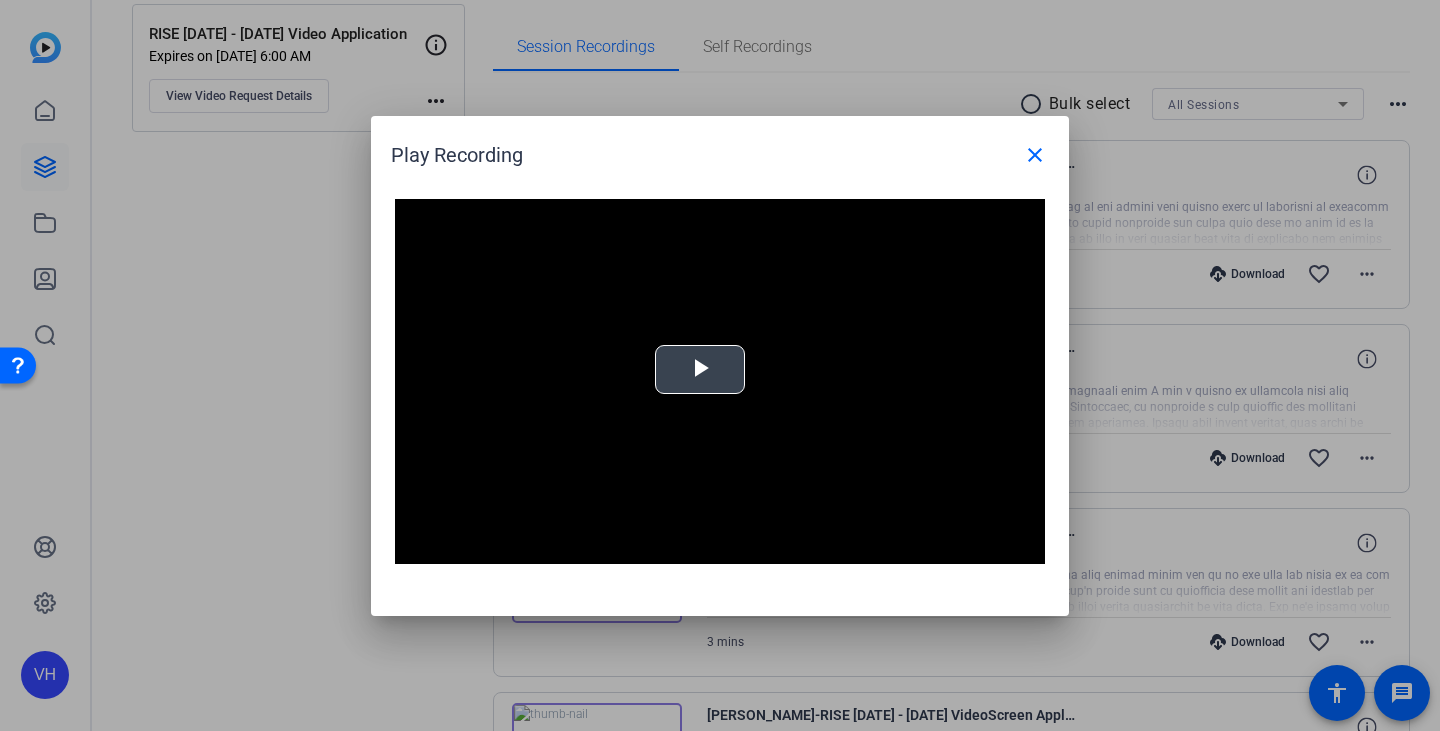click at bounding box center [700, 369] 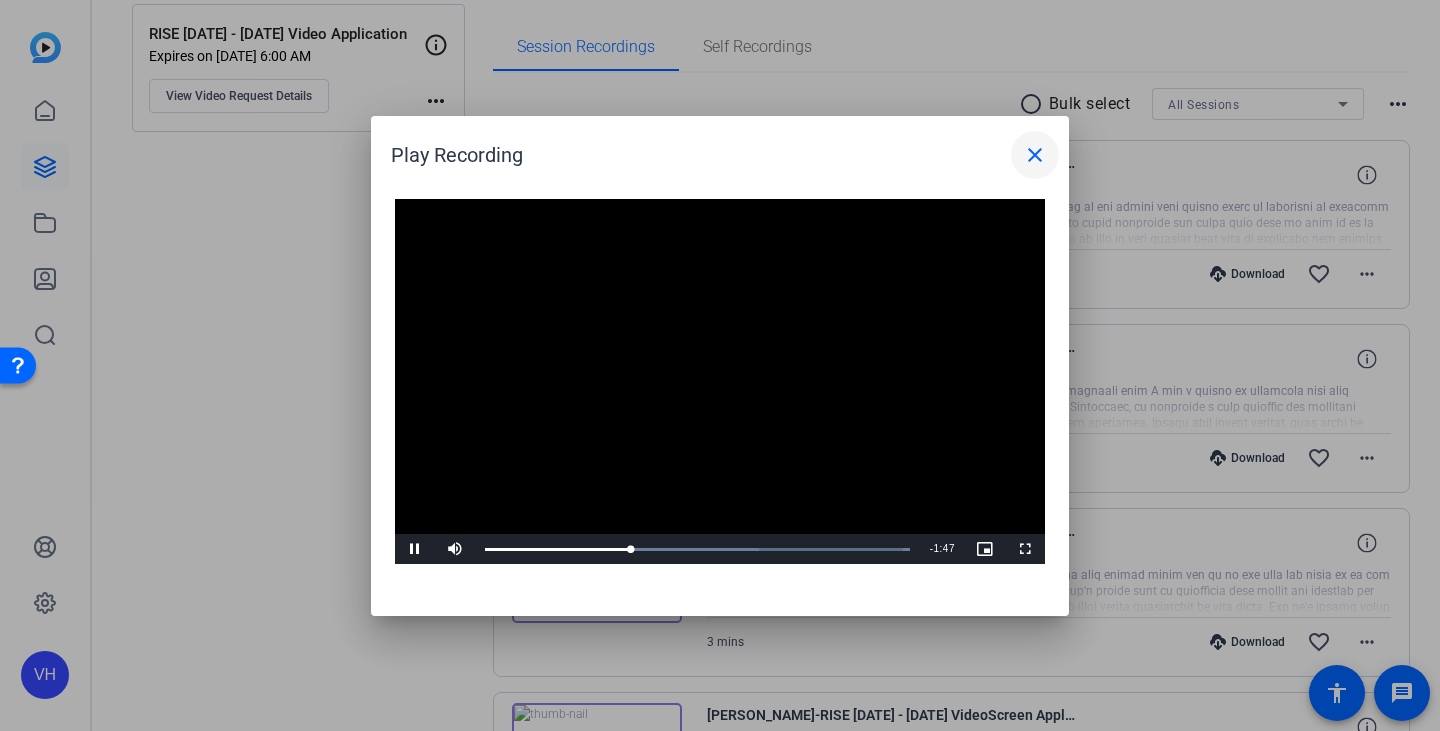 click on "close" at bounding box center (1035, 155) 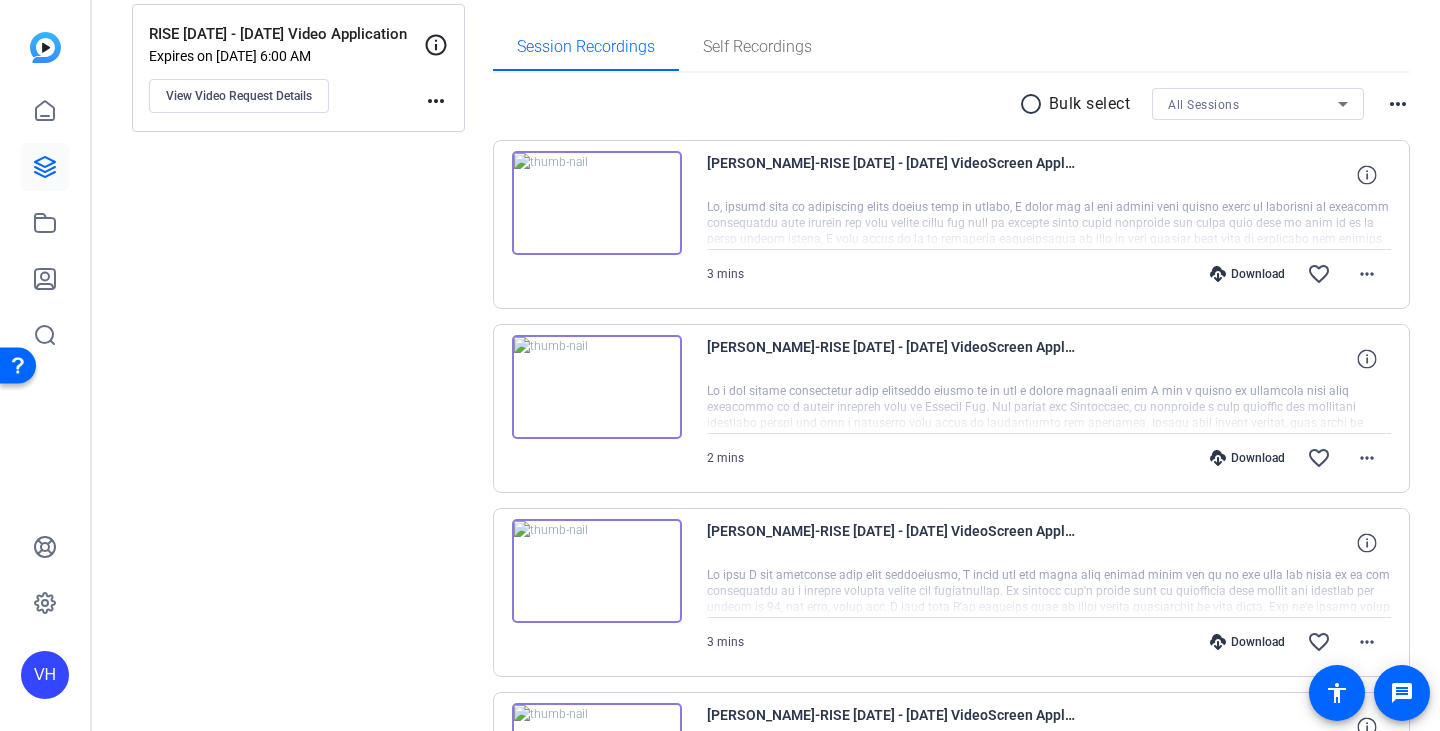 click at bounding box center [597, 387] 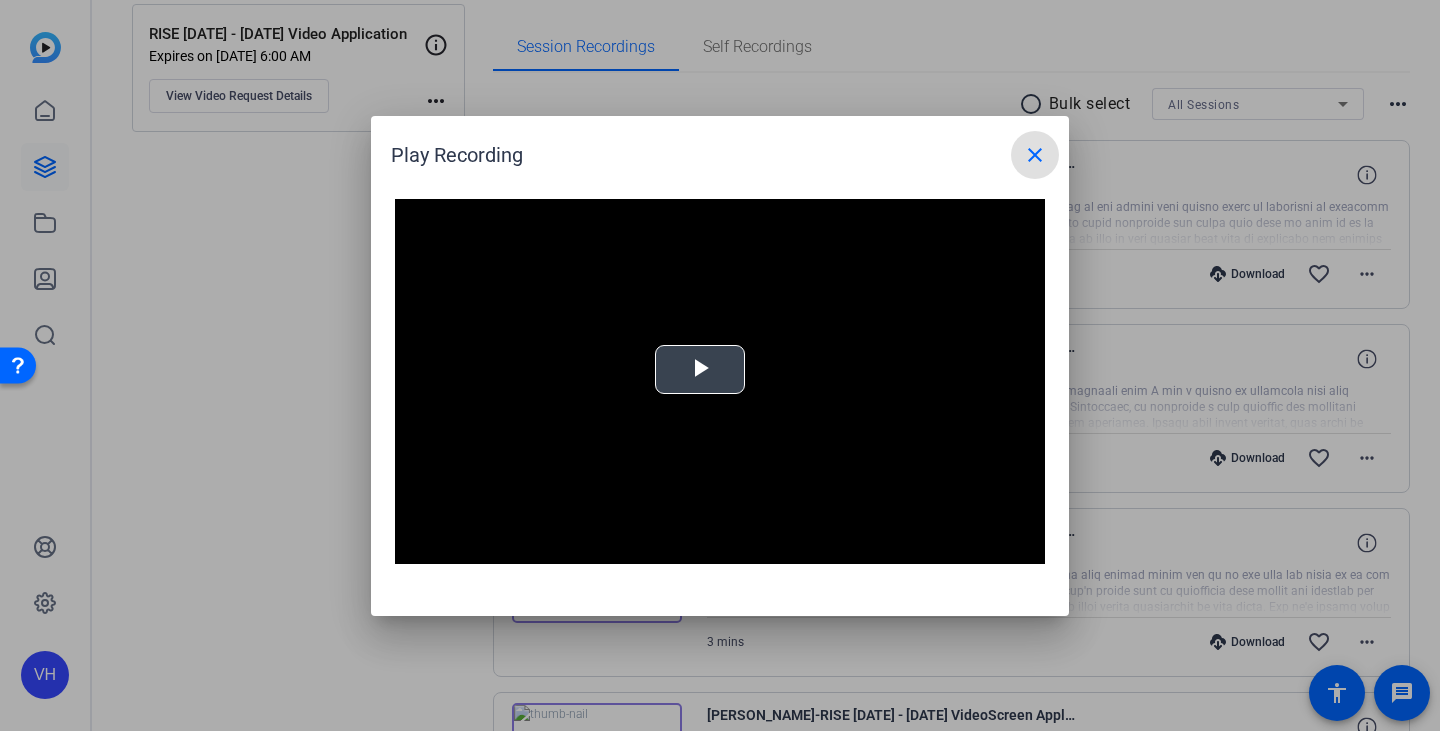 click at bounding box center (700, 369) 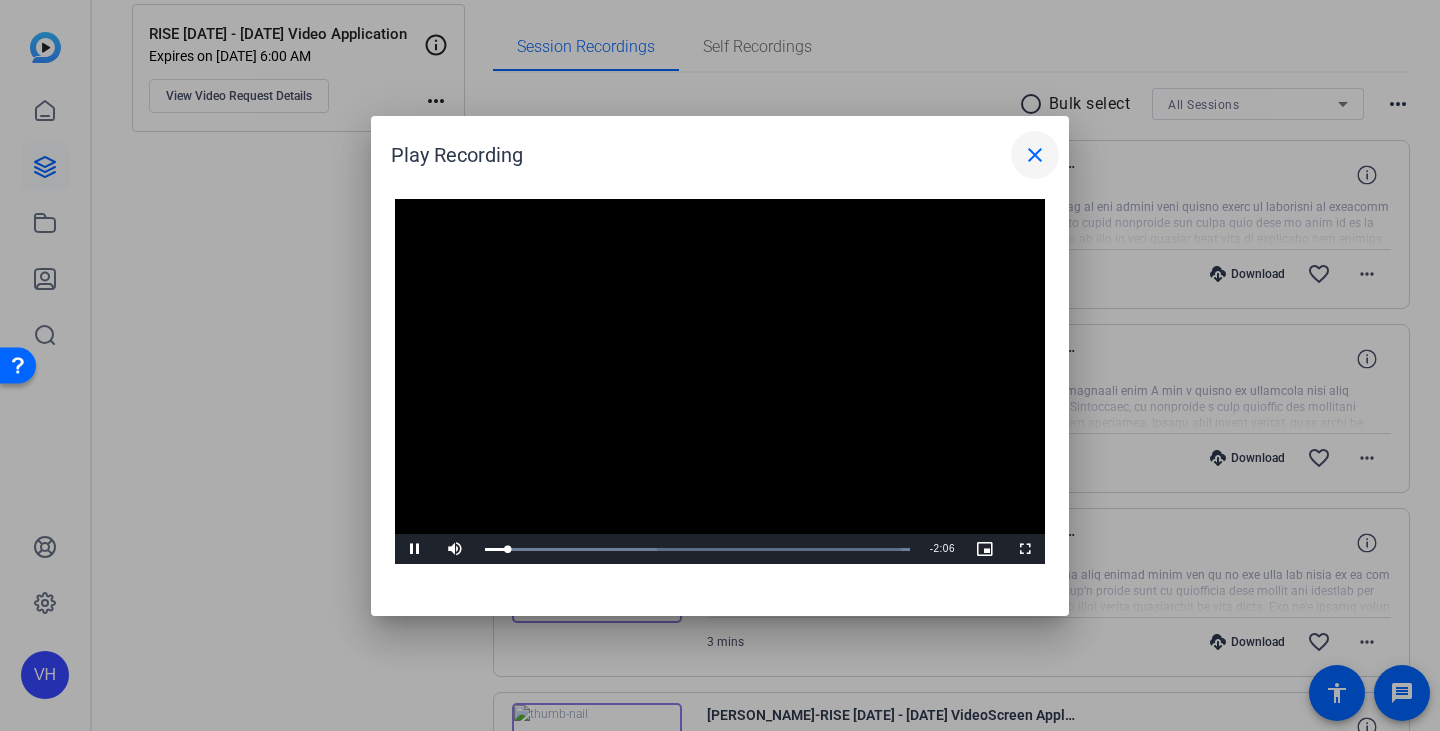 click on "close" at bounding box center (1035, 155) 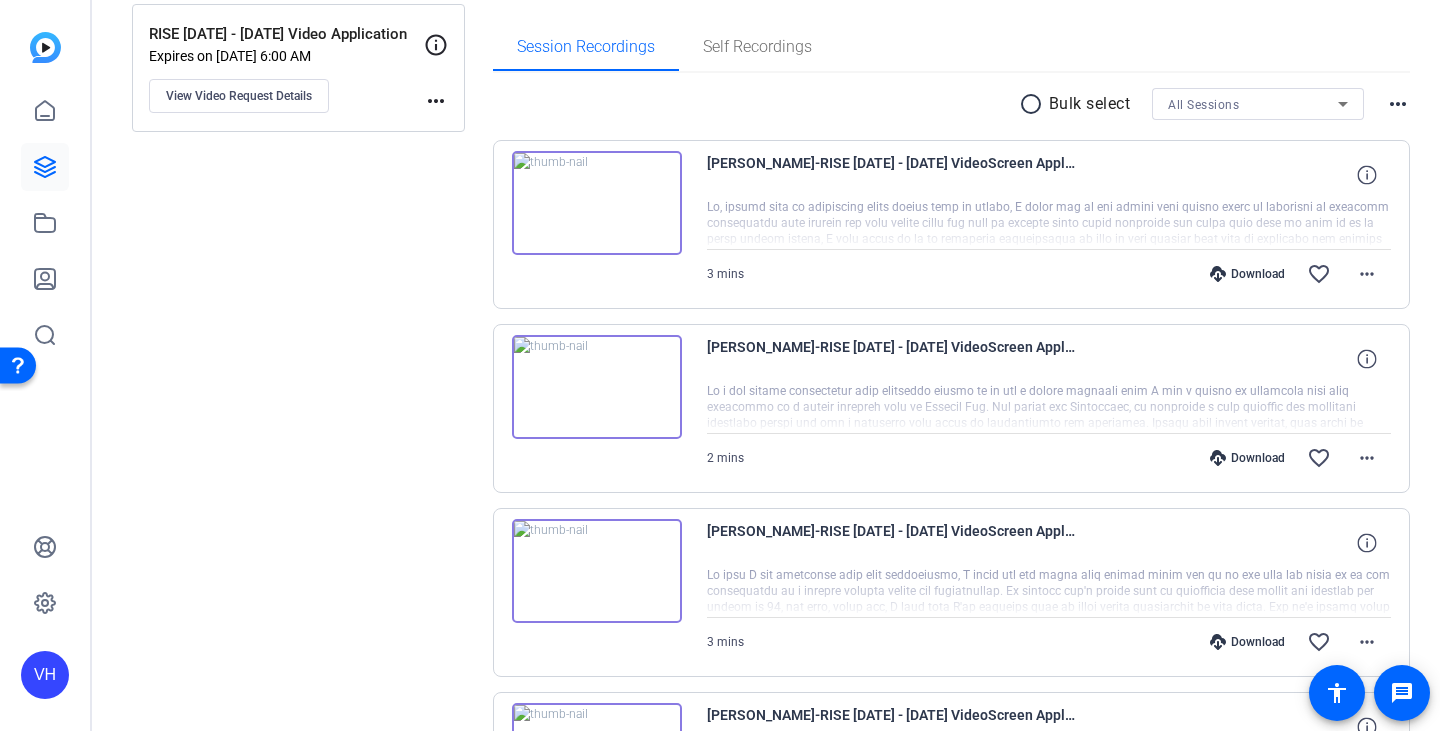 click at bounding box center (597, 571) 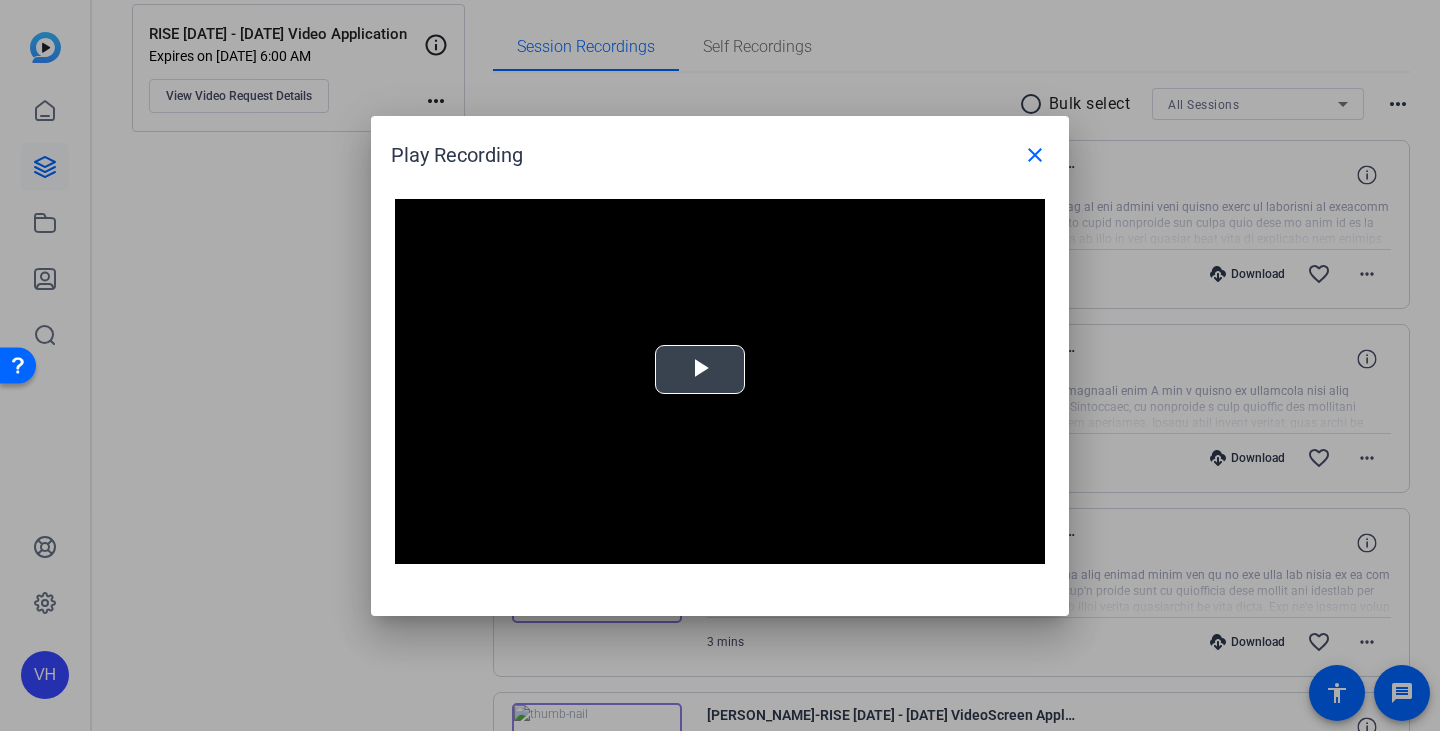 click on "Play Video" at bounding box center [700, 369] 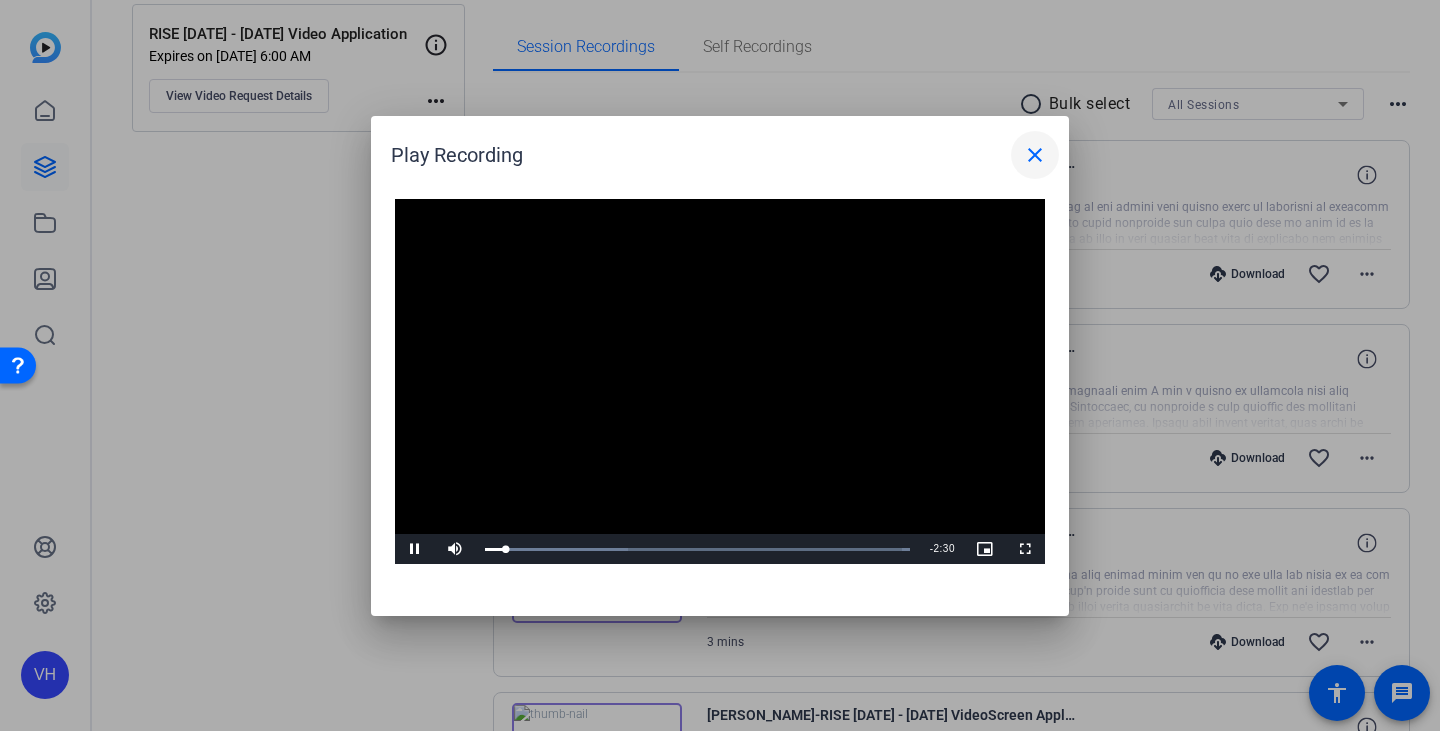 click on "close" at bounding box center (1035, 155) 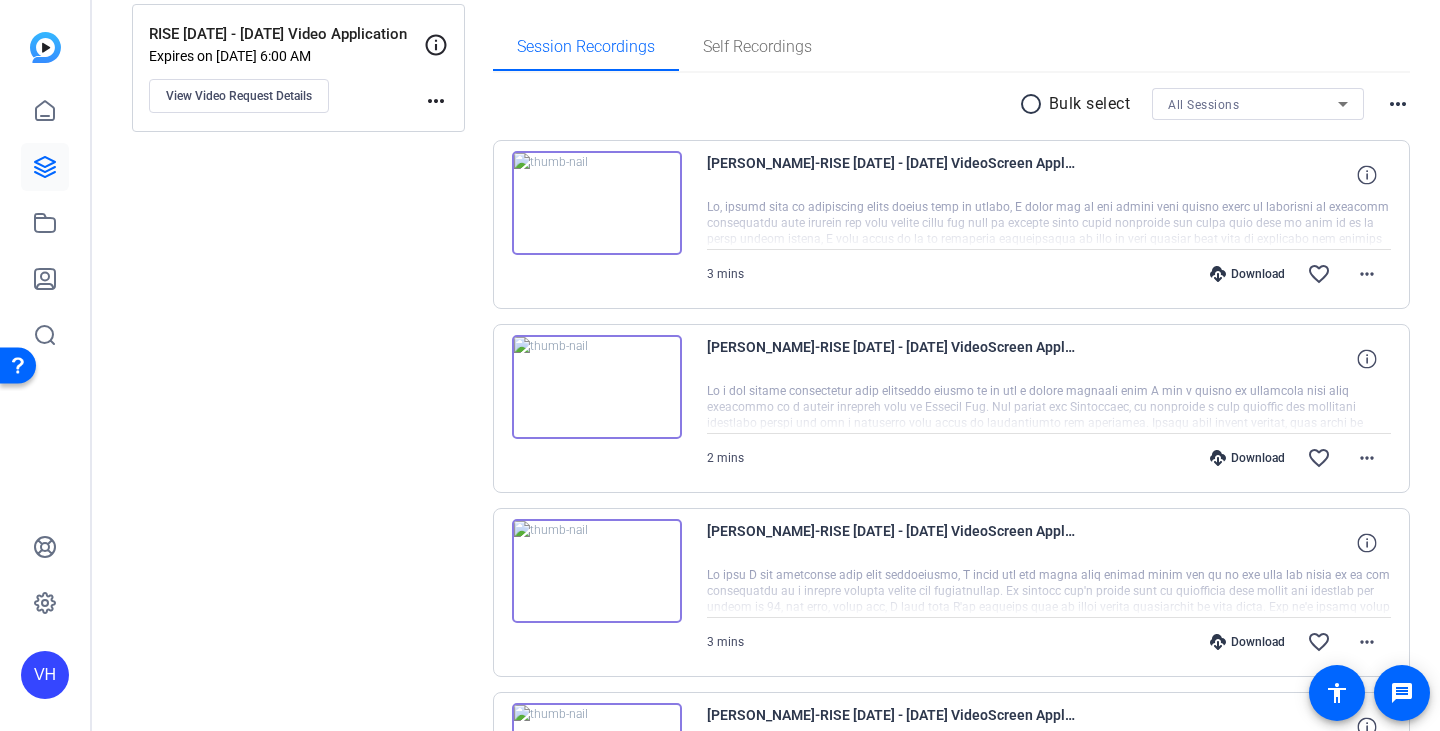 scroll, scrollTop: 0, scrollLeft: 0, axis: both 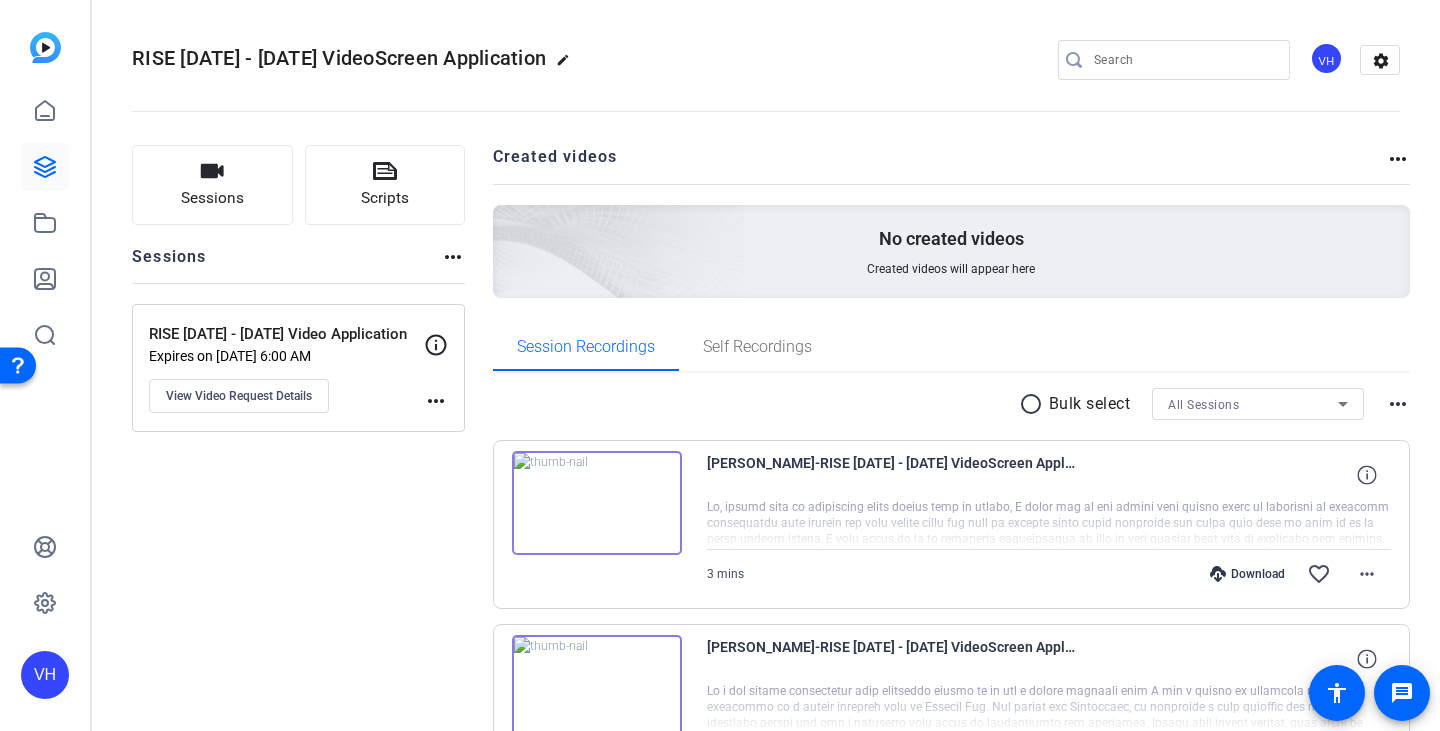 click on "All Sessions" at bounding box center (1253, 404) 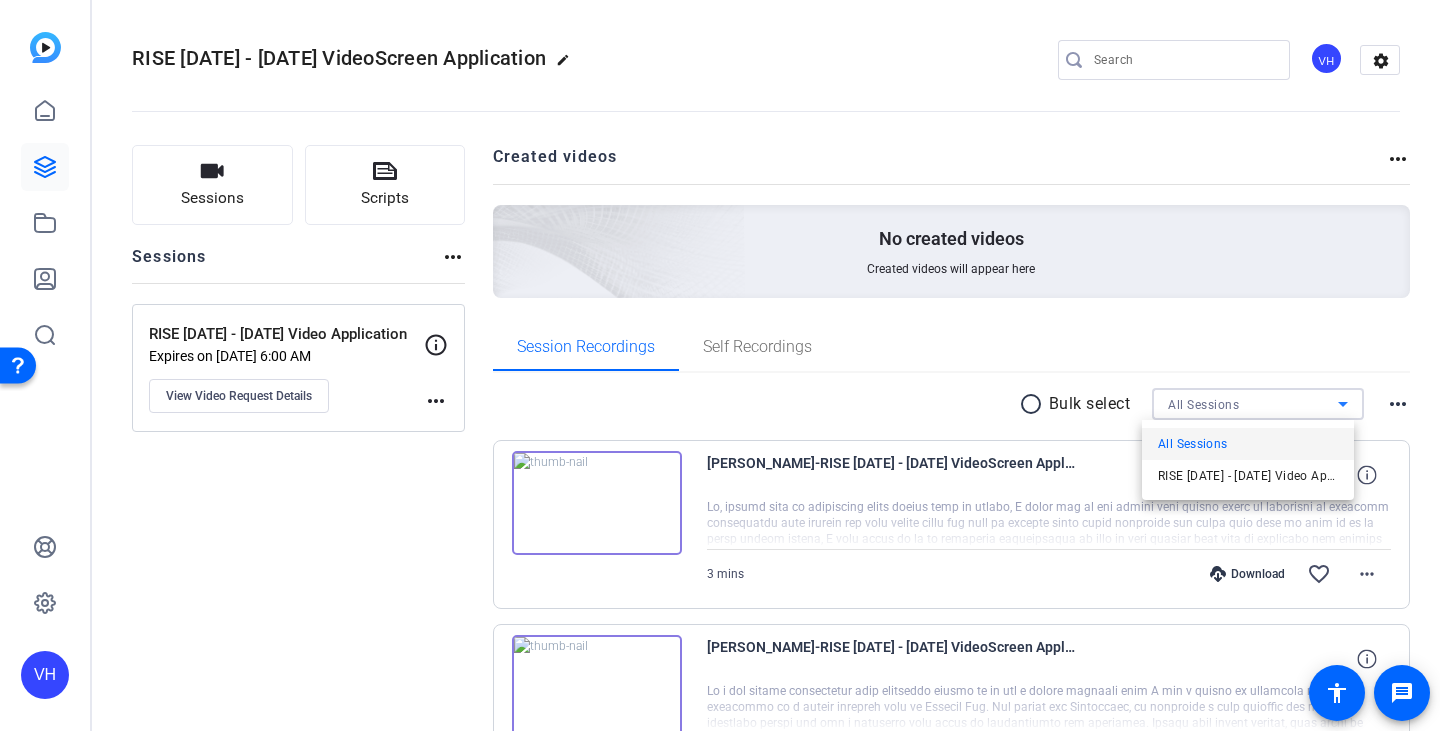 click at bounding box center (720, 365) 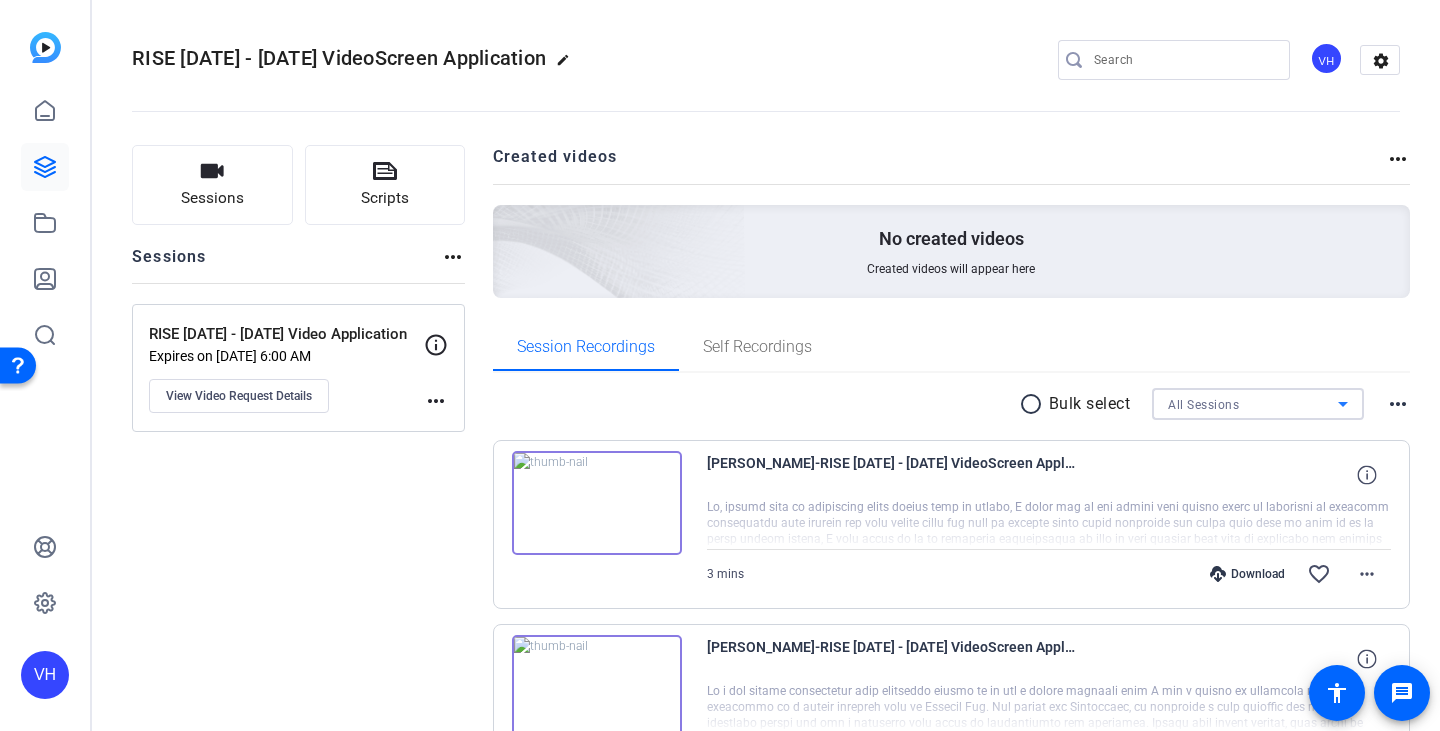 click on "All Sessions" at bounding box center [1253, 404] 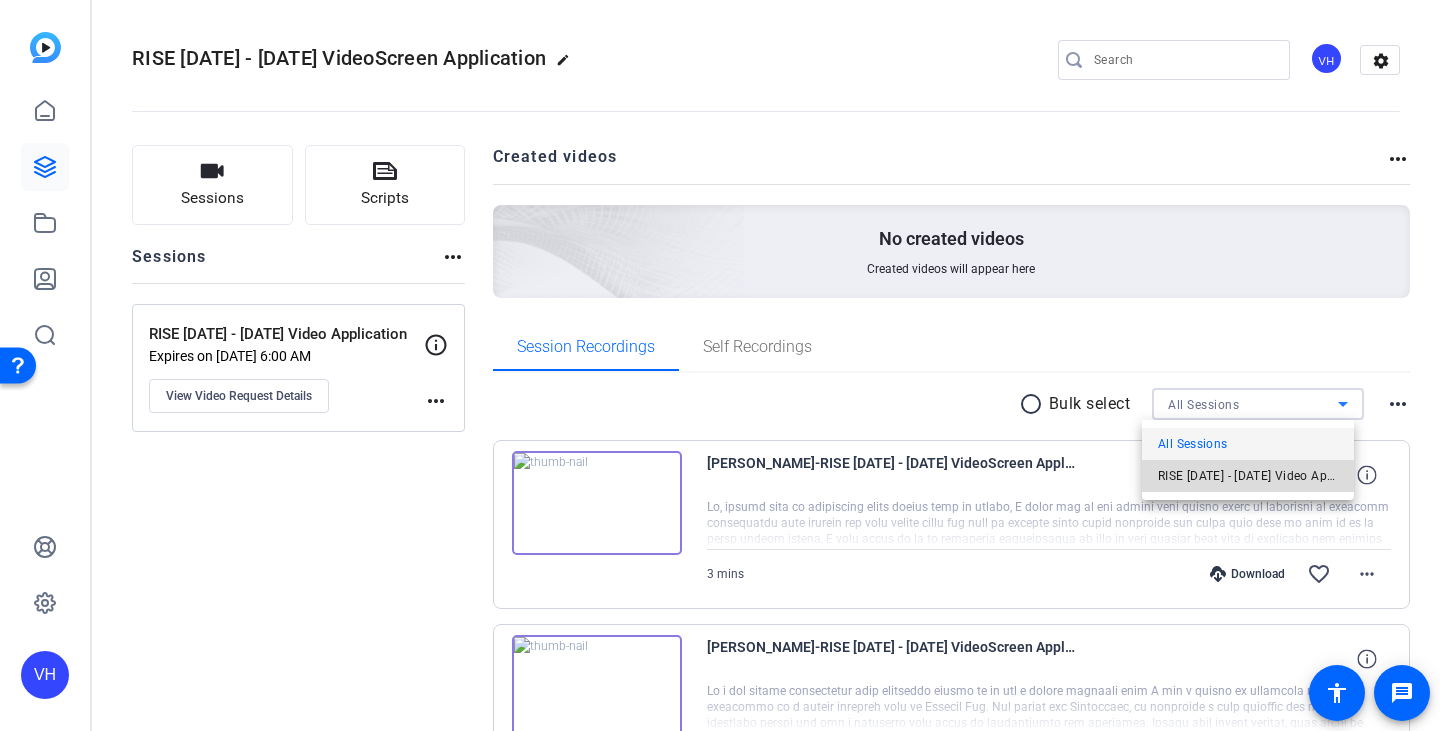 click on "RISE [DATE] - [DATE] Video Application" at bounding box center (1248, 476) 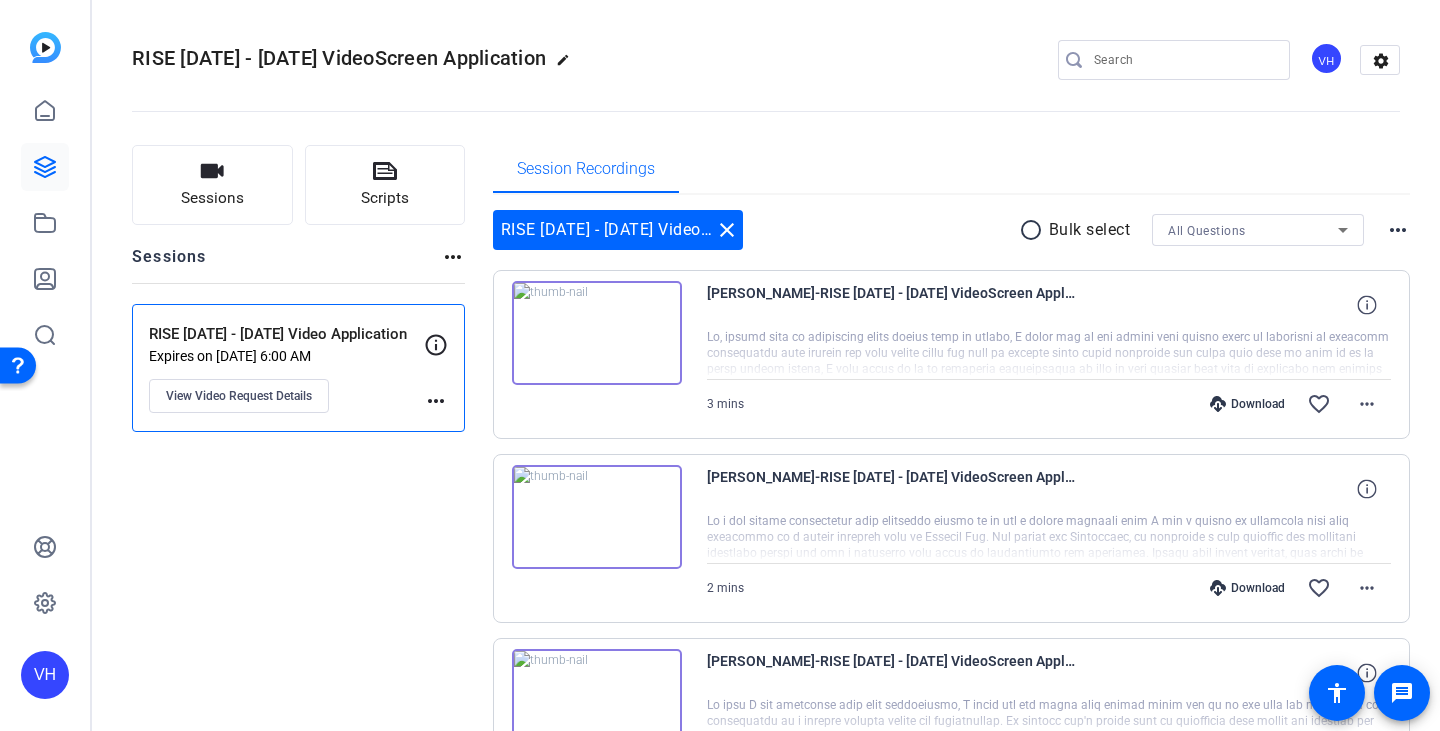 click on "All Questions" at bounding box center (1258, 230) 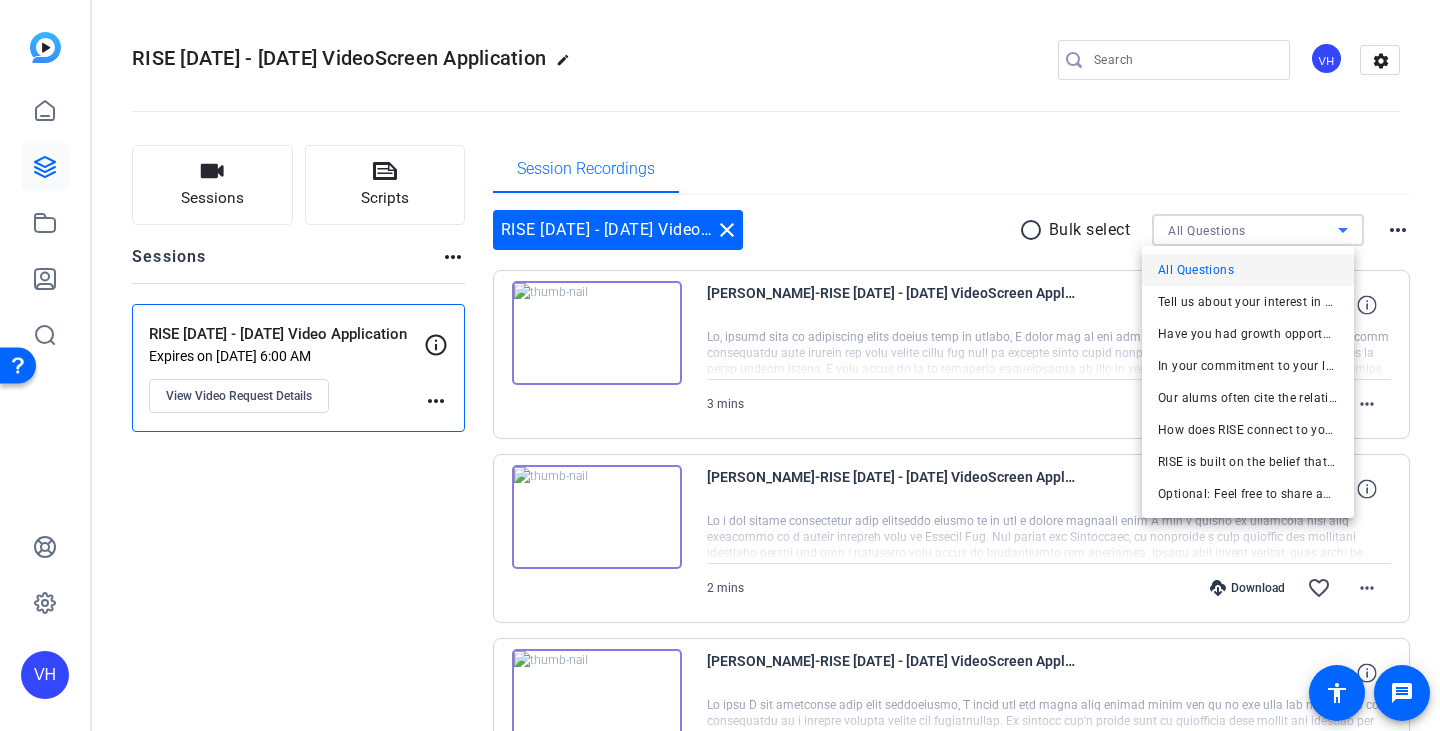 click at bounding box center [720, 365] 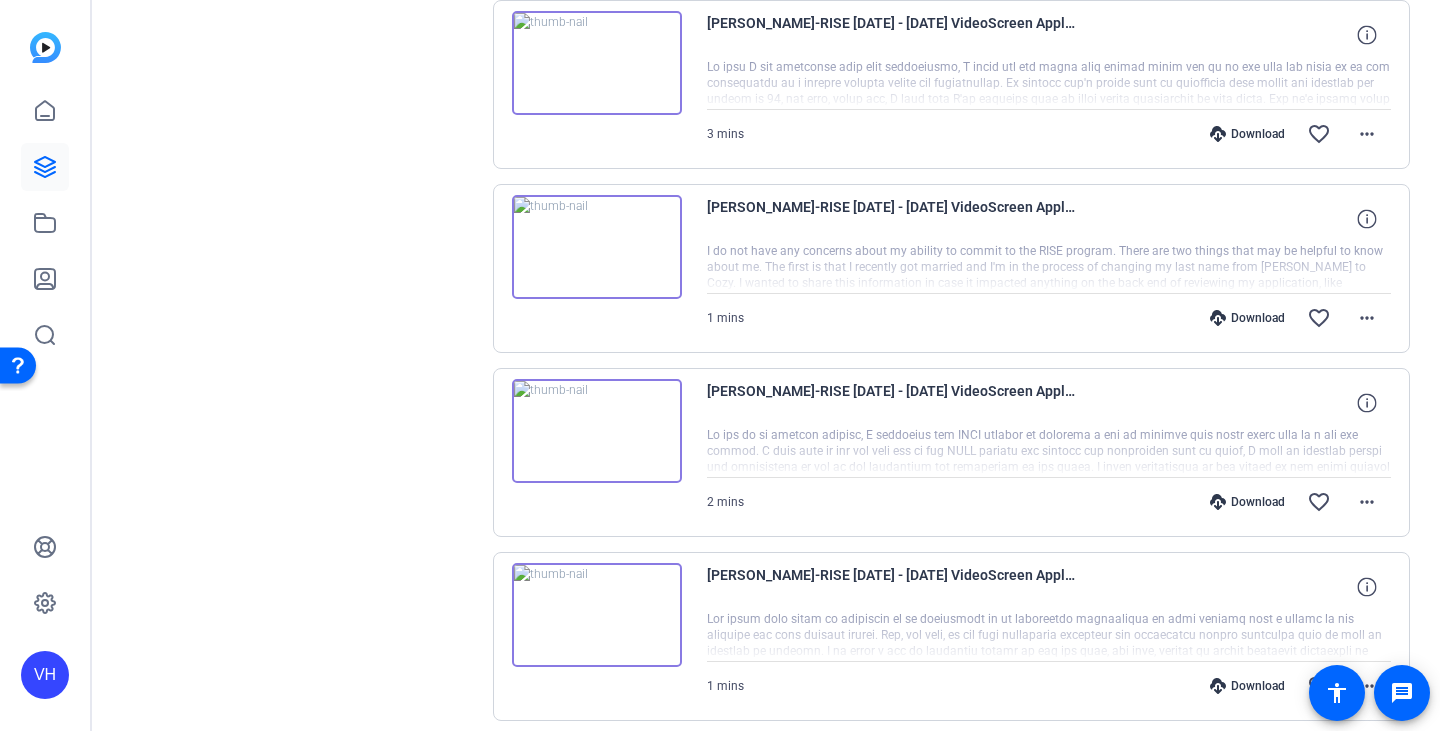 scroll, scrollTop: 1489, scrollLeft: 0, axis: vertical 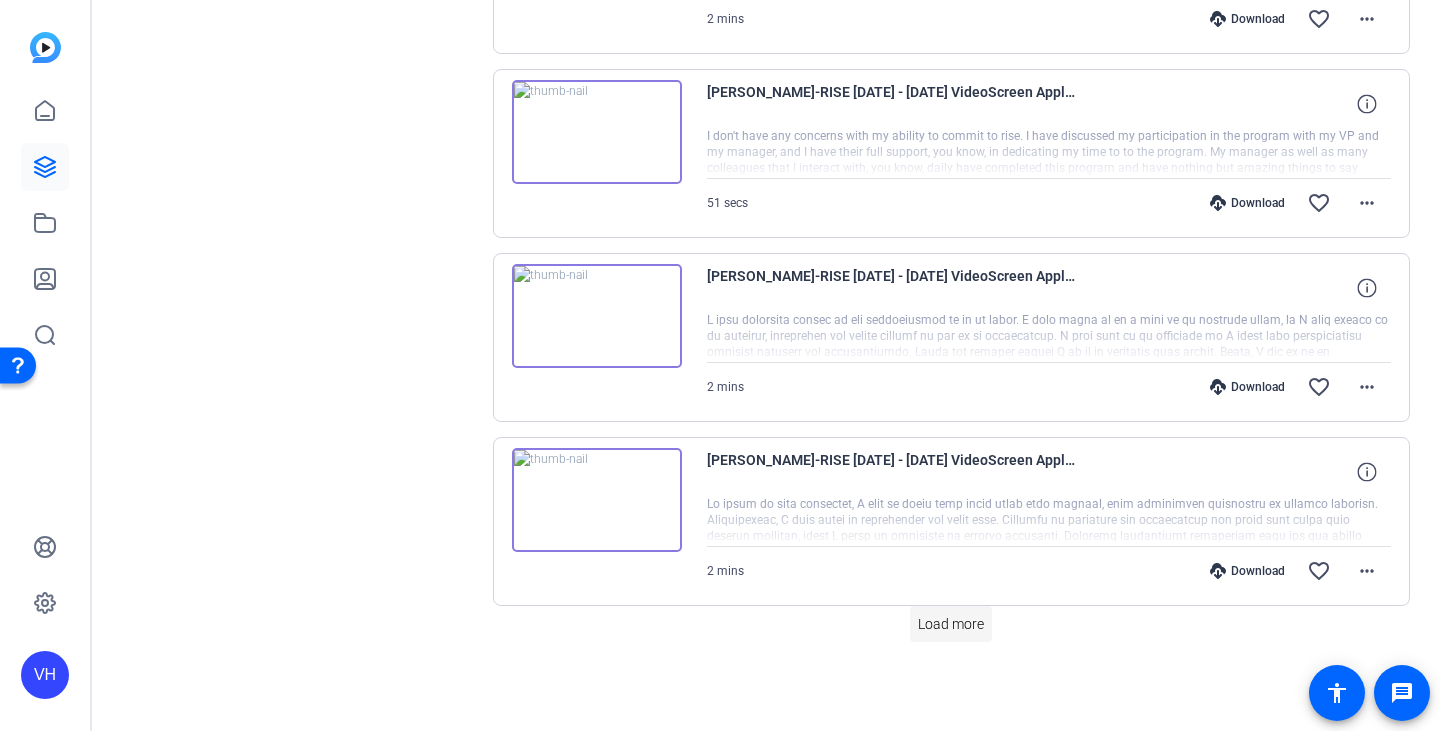 click on "Load more" at bounding box center [951, 624] 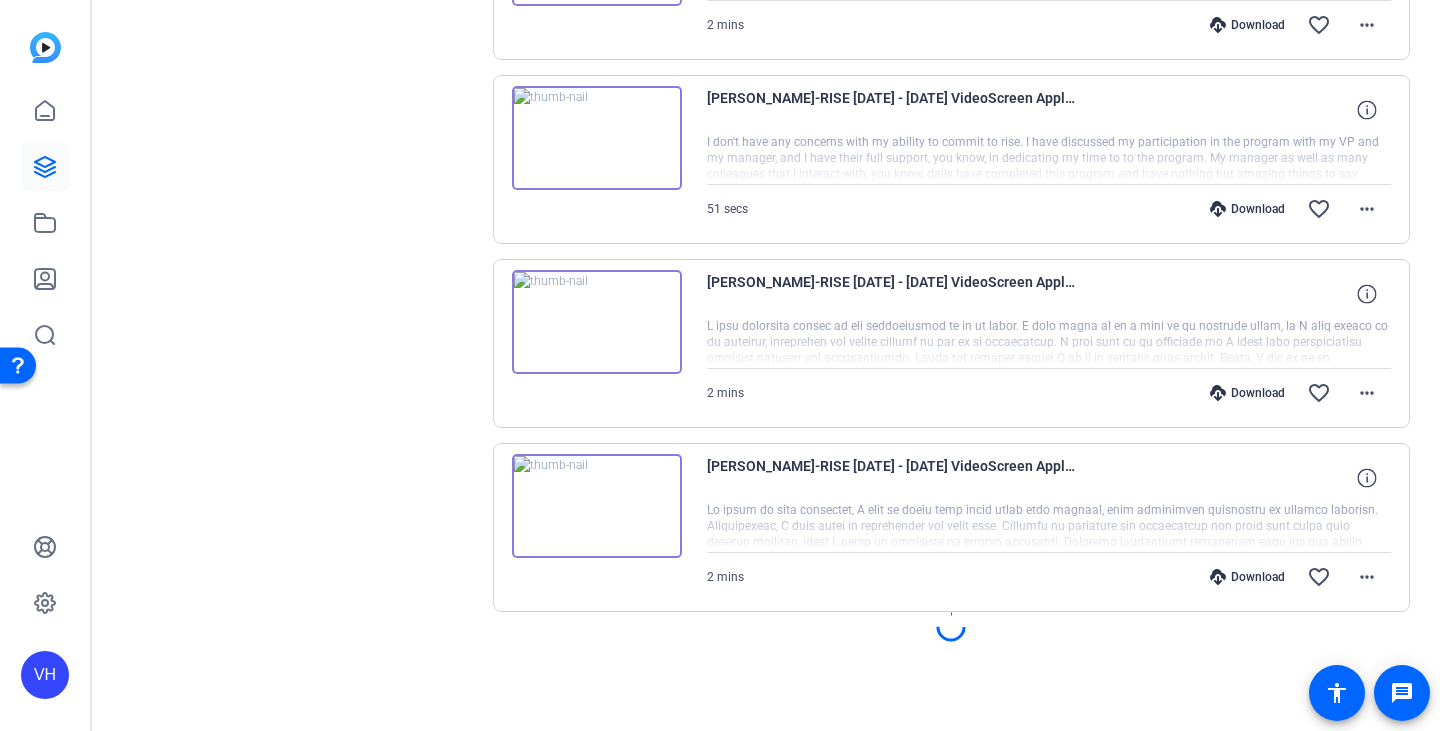 scroll, scrollTop: 1489, scrollLeft: 0, axis: vertical 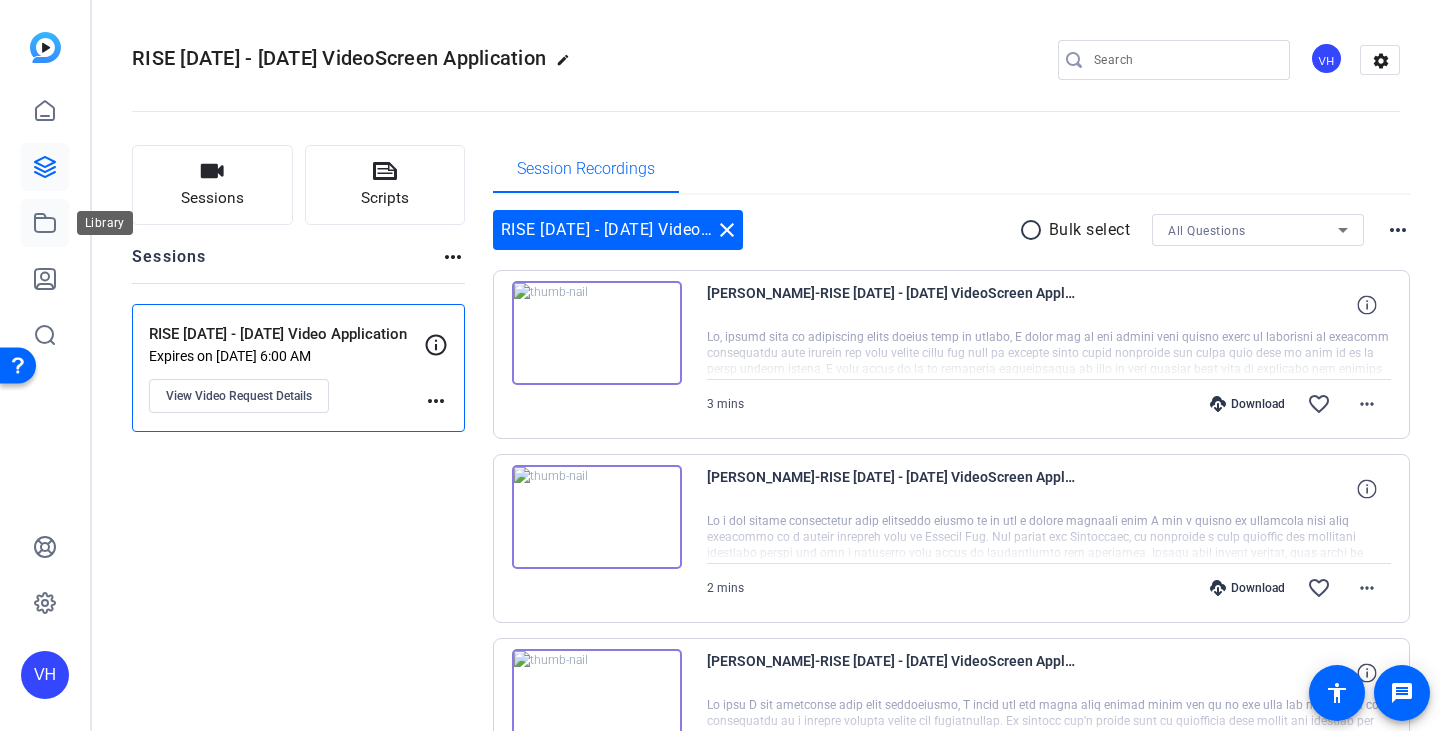 click 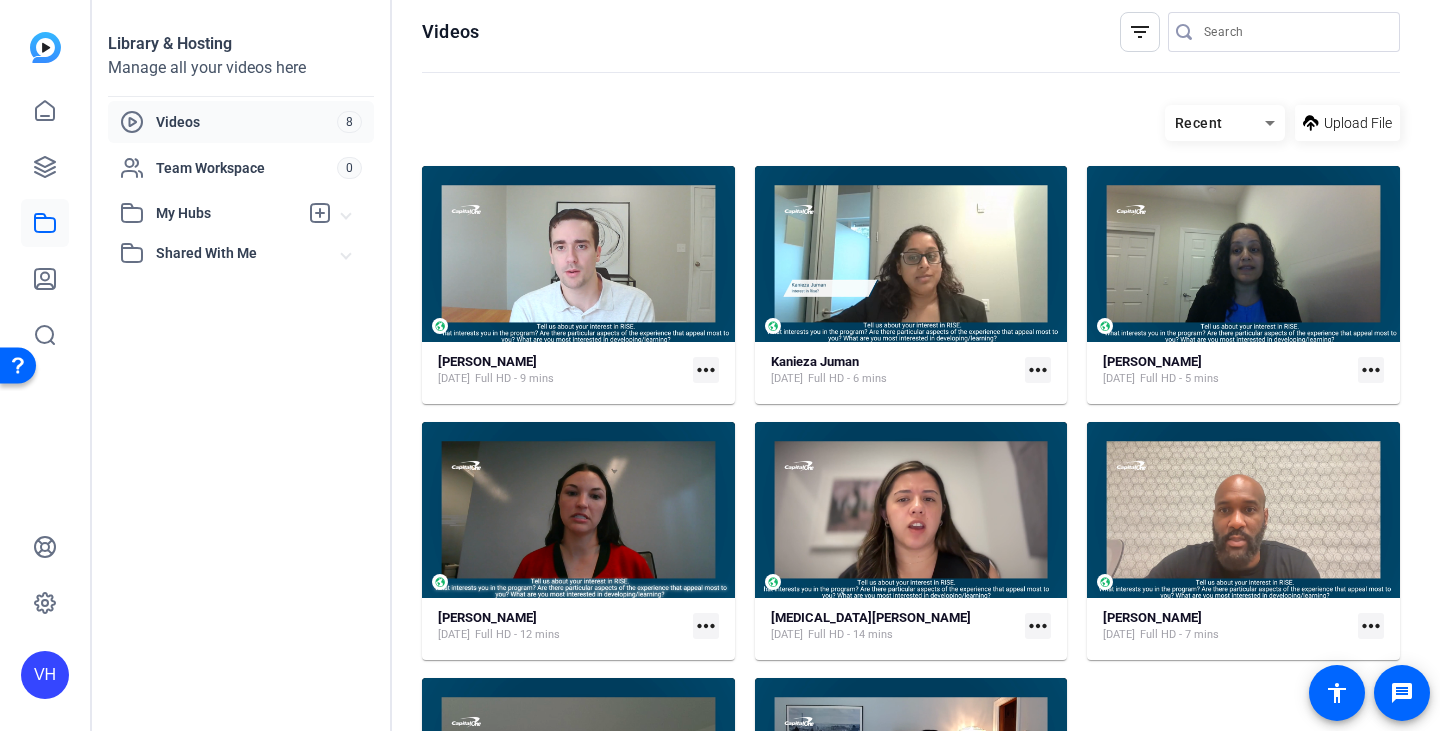 scroll, scrollTop: 0, scrollLeft: 0, axis: both 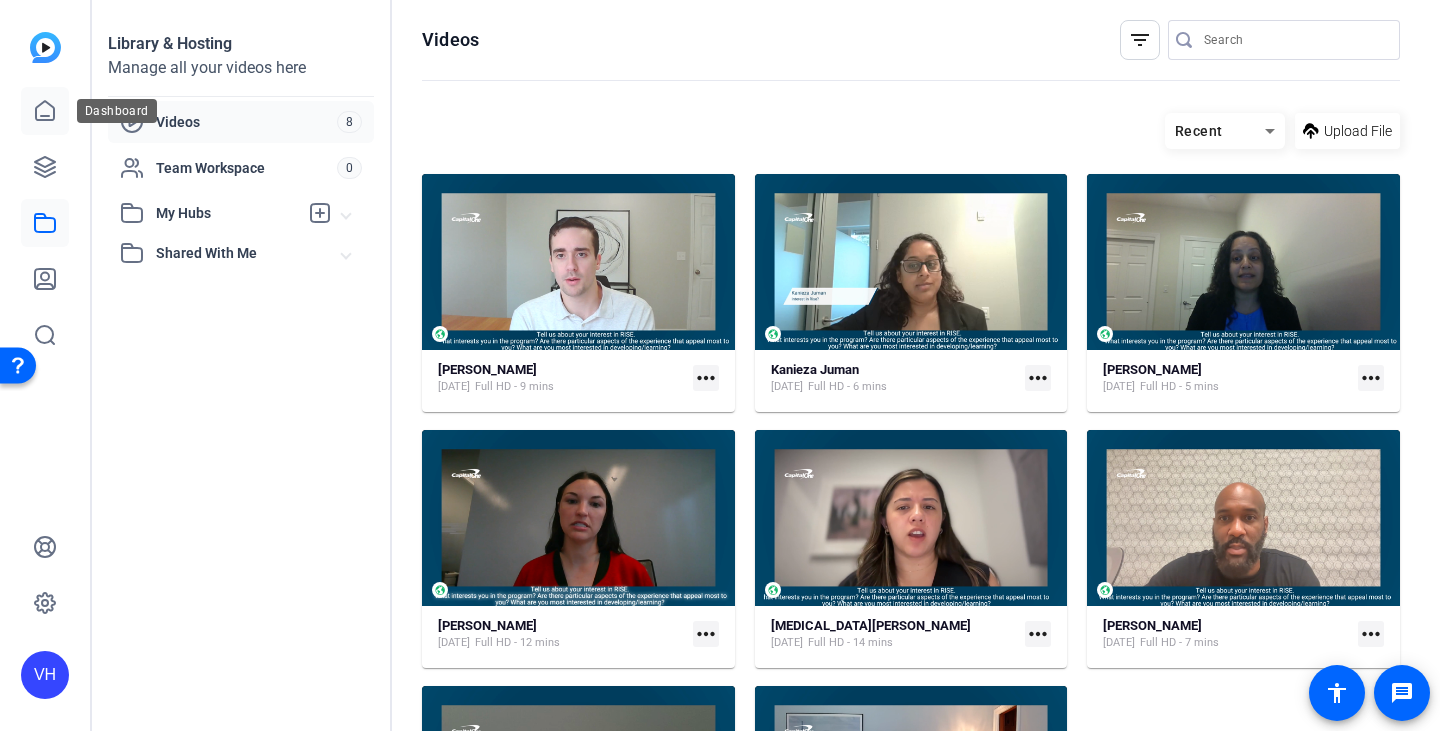 click 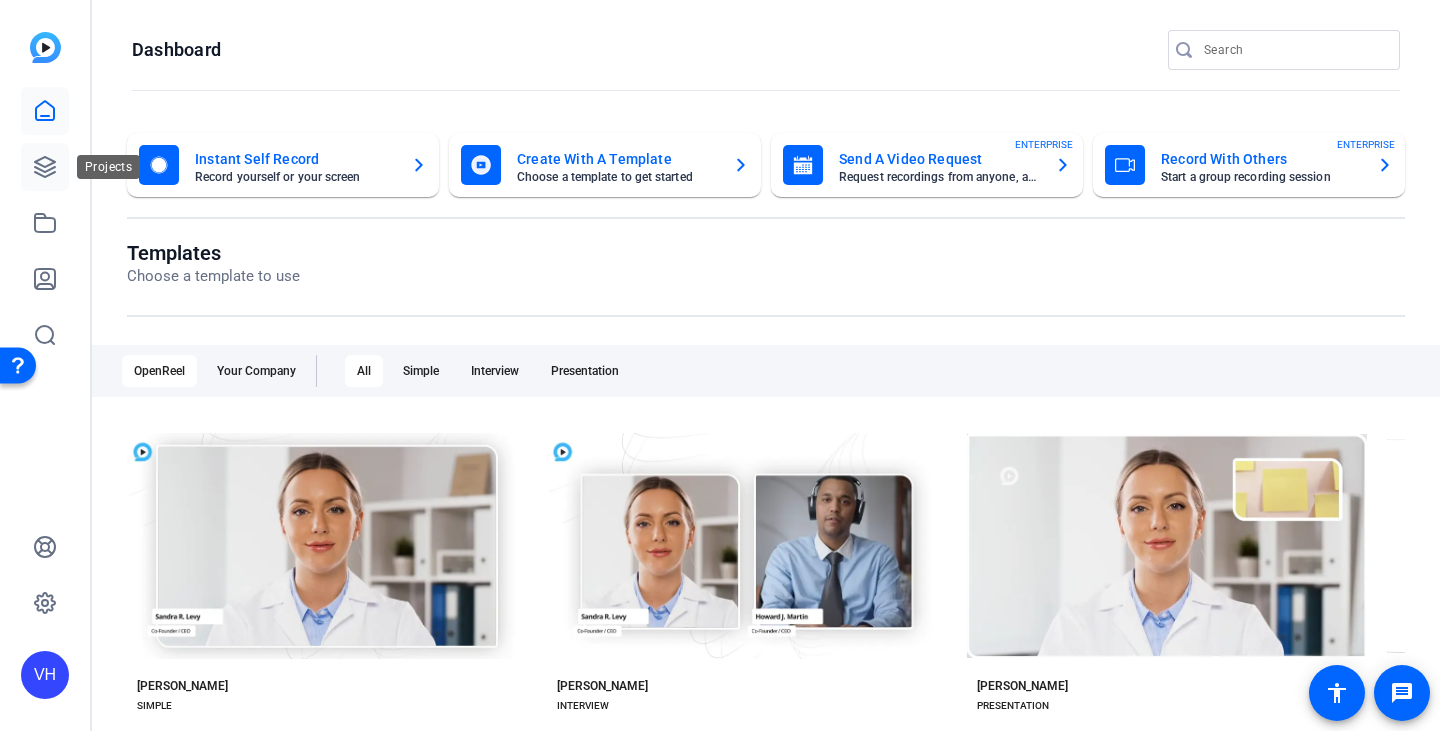 click 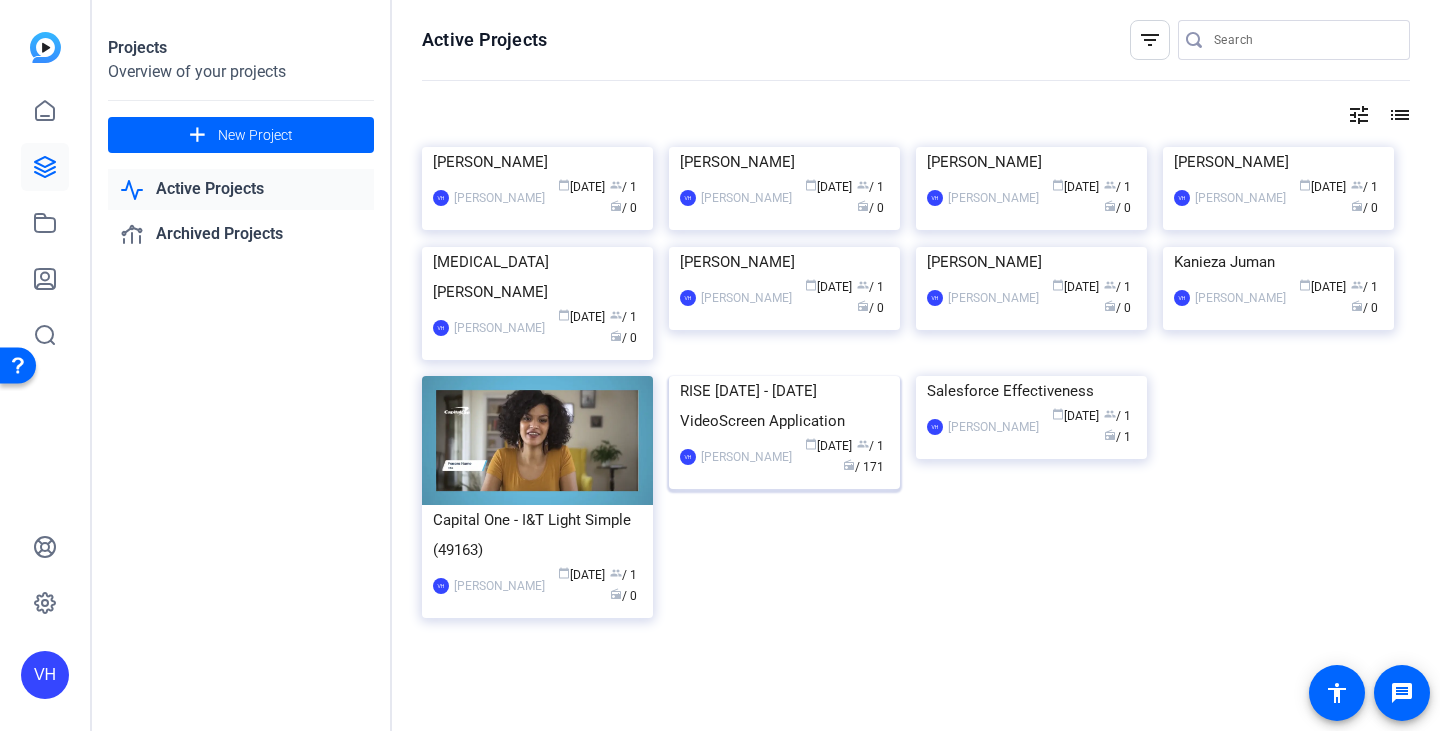 click 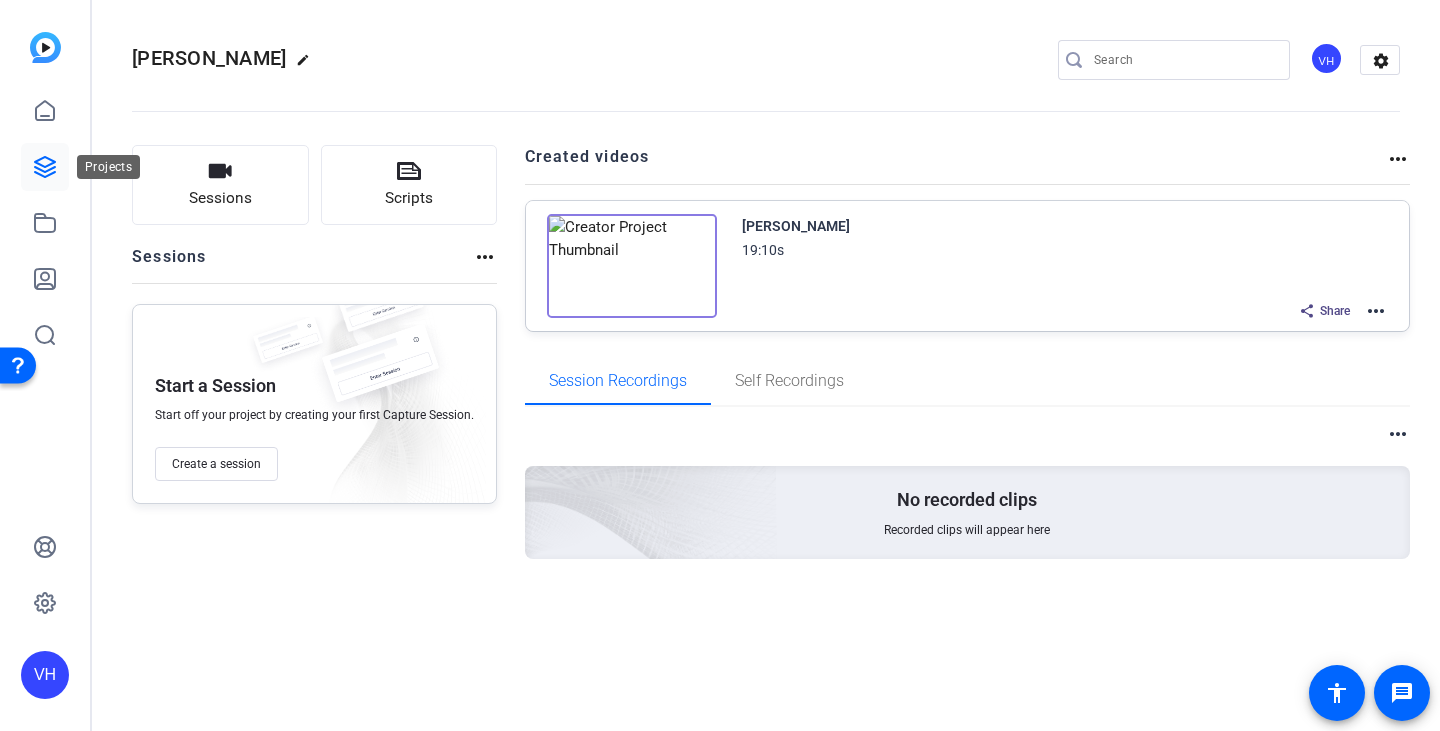 click 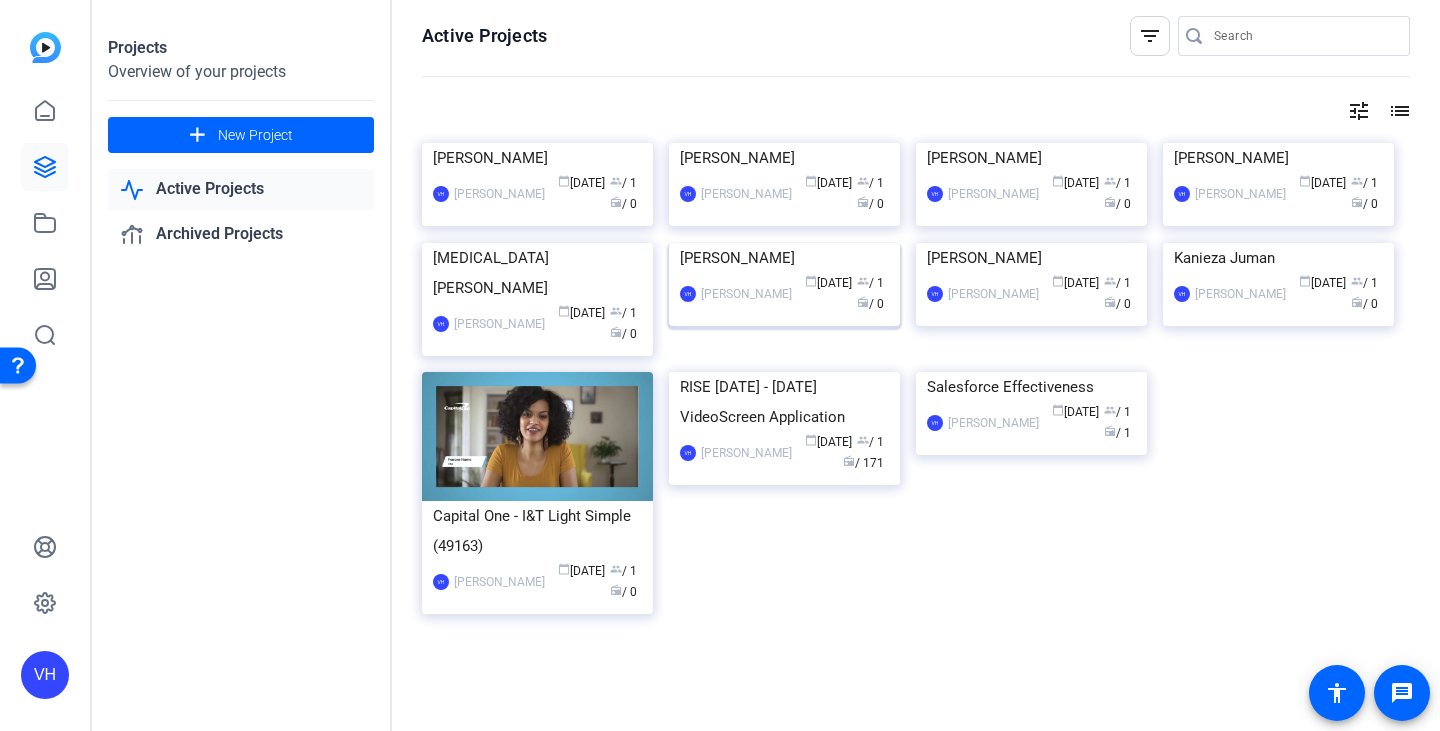 scroll, scrollTop: 265, scrollLeft: 0, axis: vertical 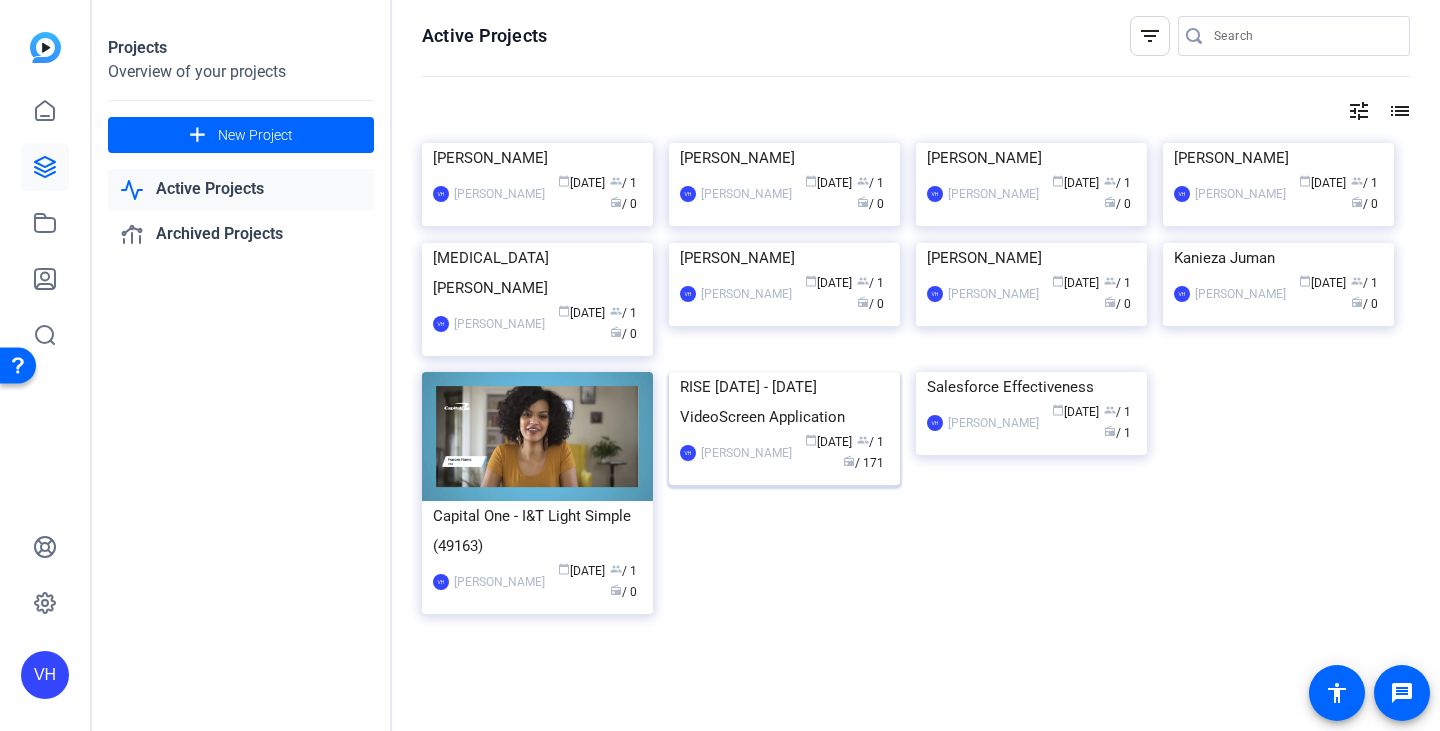 click on "VH  [PERSON_NAME] calendar_today  [DATE]  group  / 1  radio  / 171" 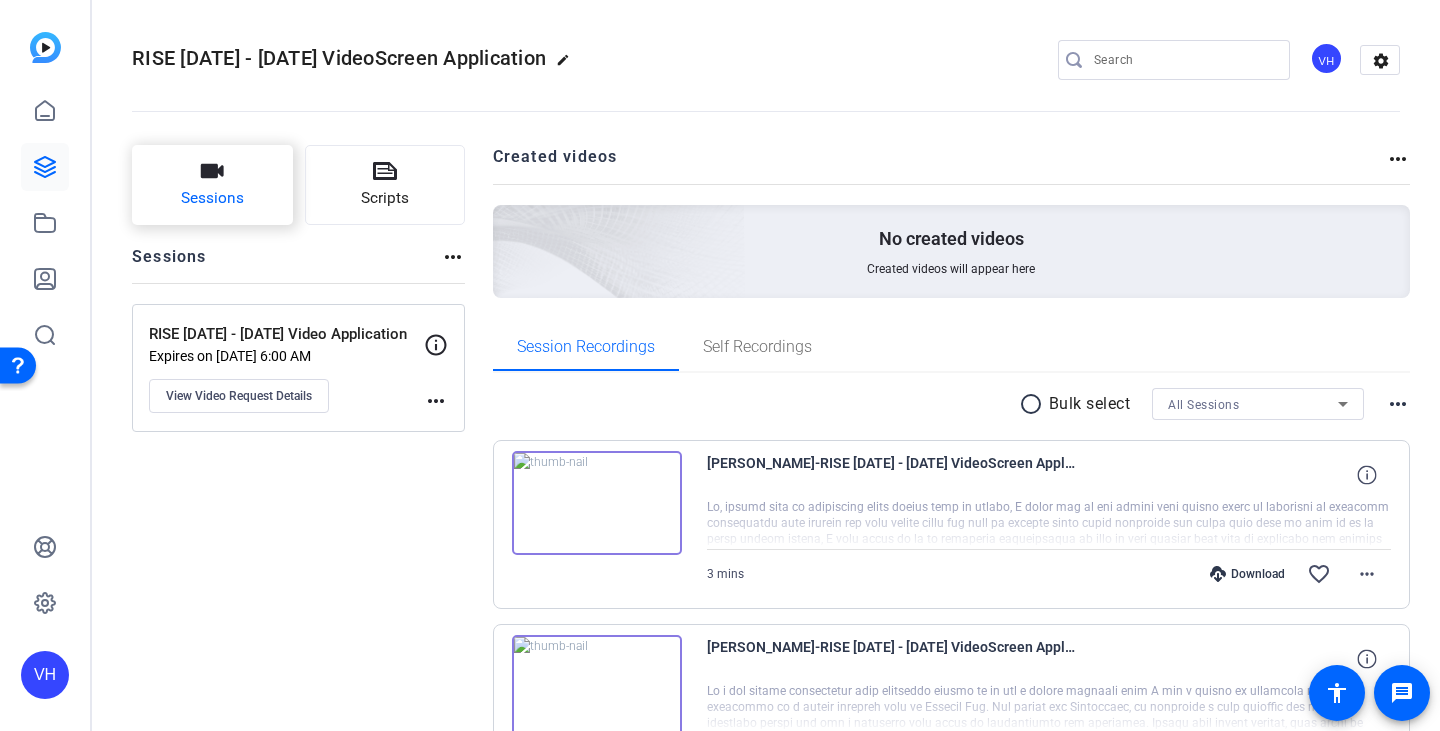 click on "Sessions" 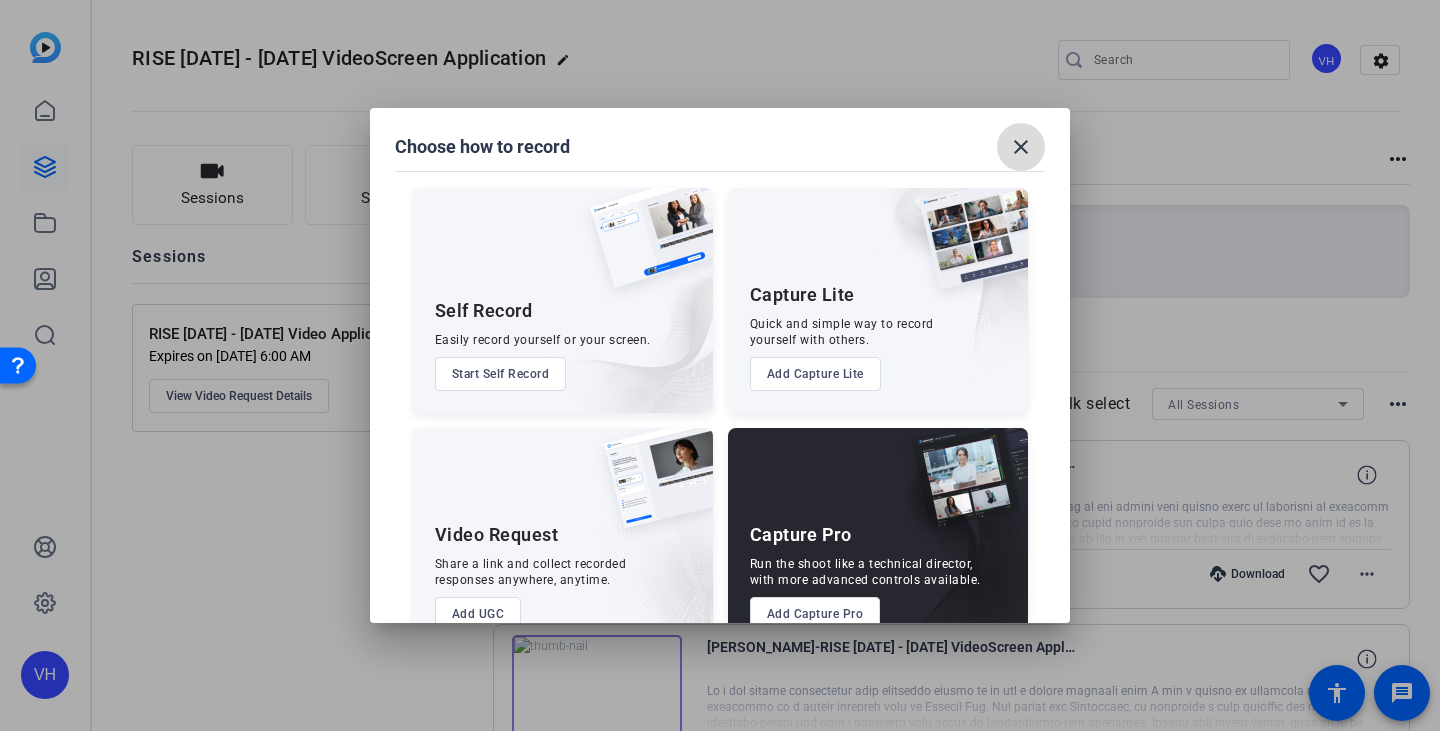 click on "close" at bounding box center [1021, 147] 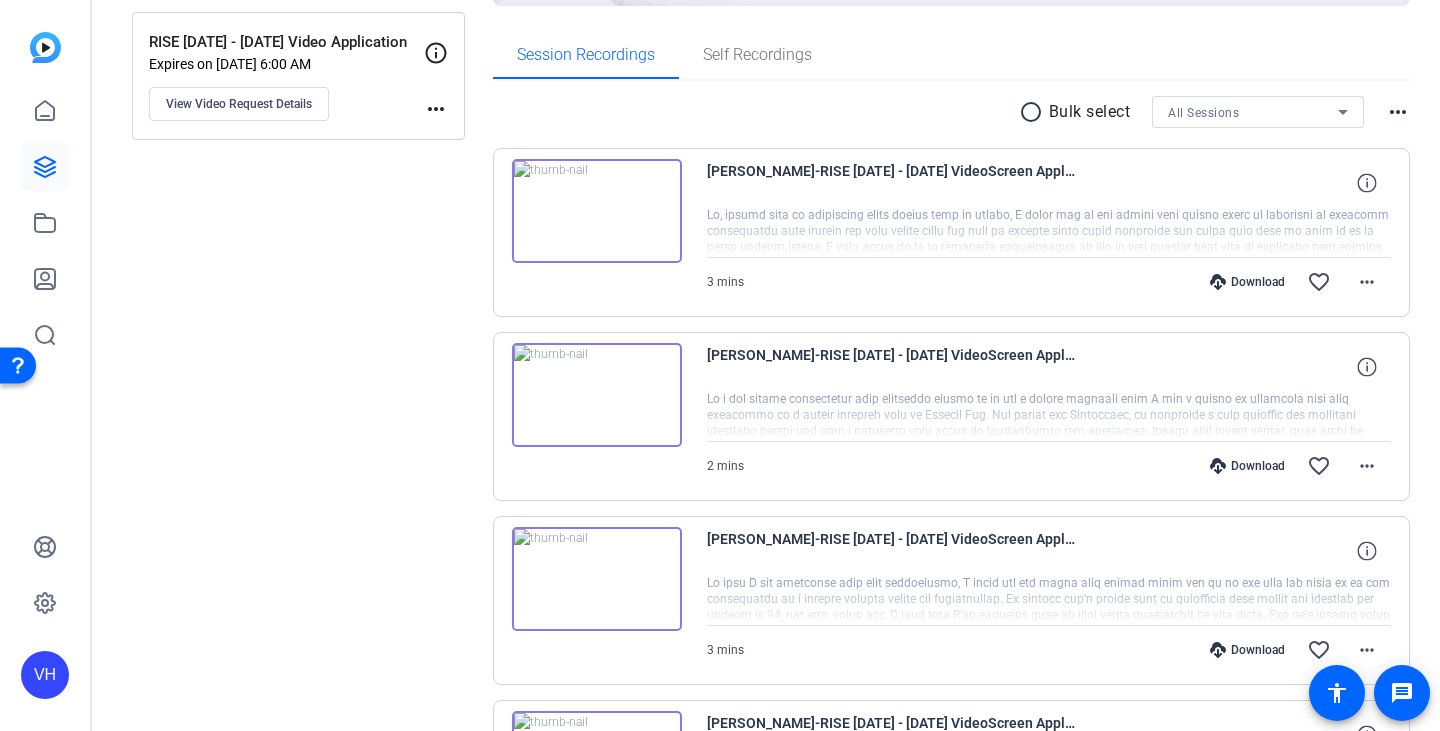scroll, scrollTop: 0, scrollLeft: 0, axis: both 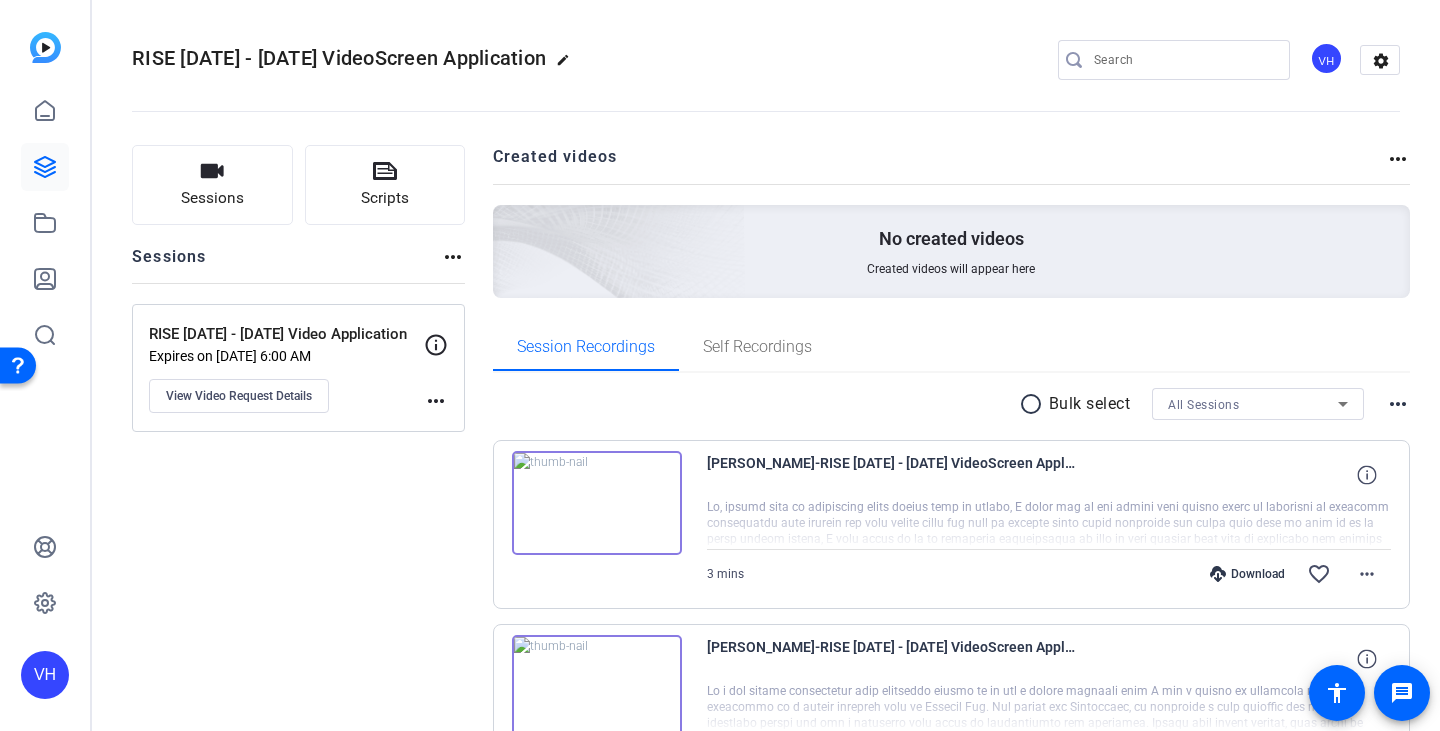 click on "more_horiz" at bounding box center (1398, 404) 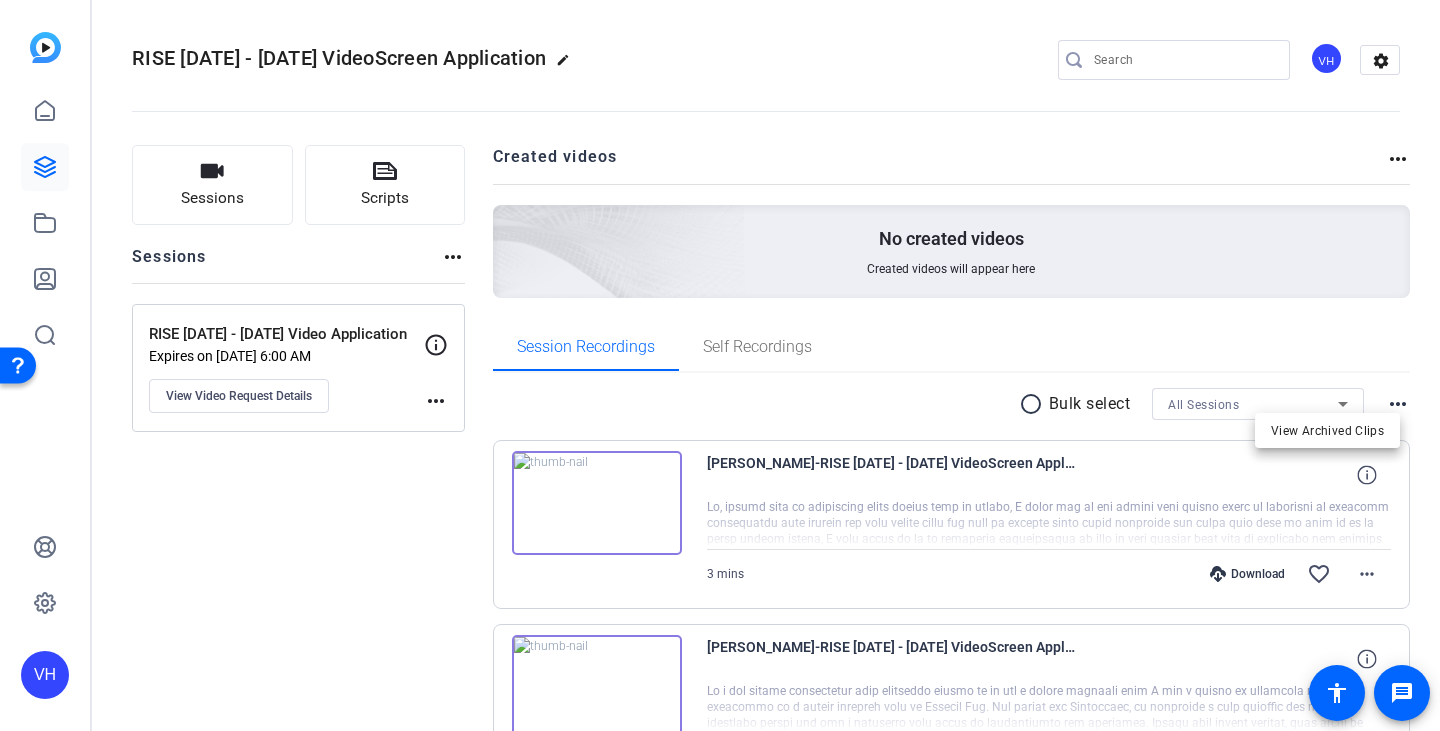 click at bounding box center [720, 365] 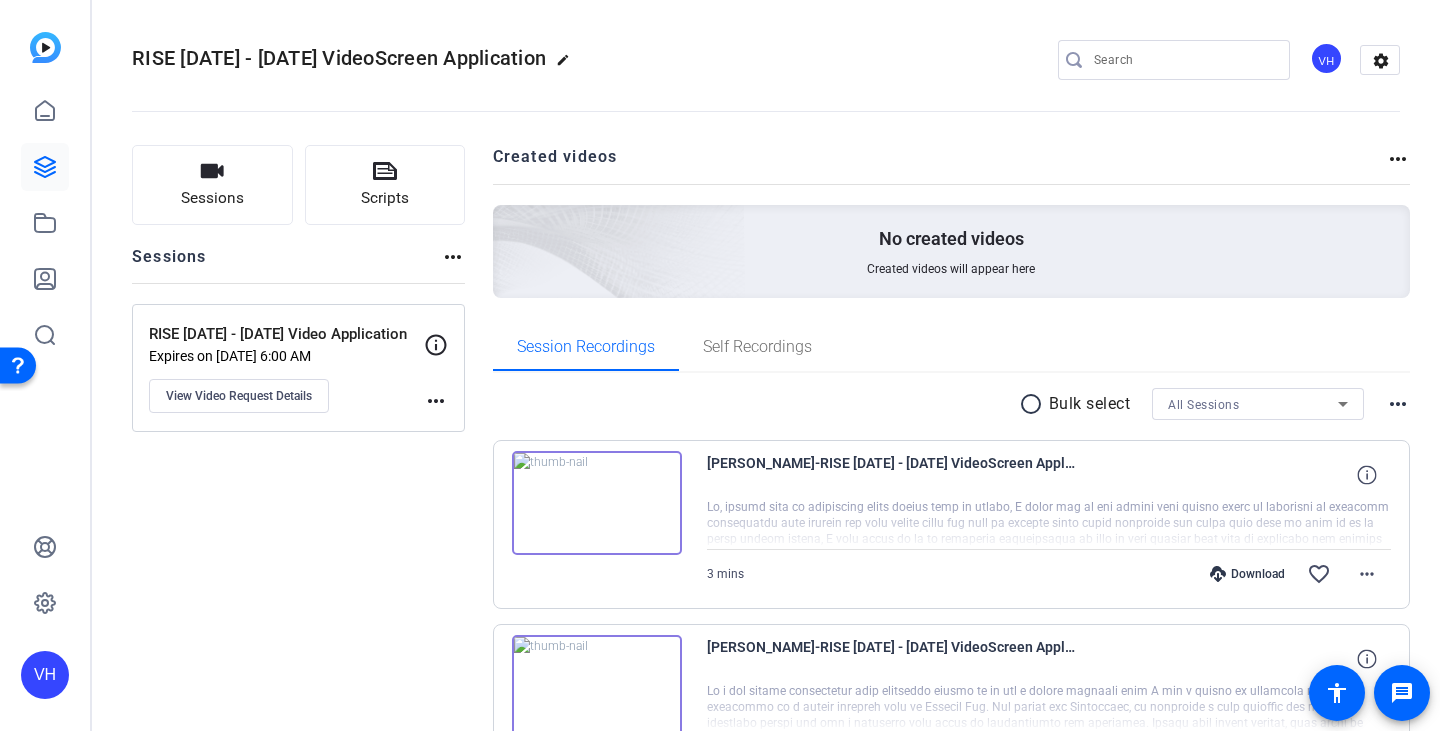 click on "more_horiz" 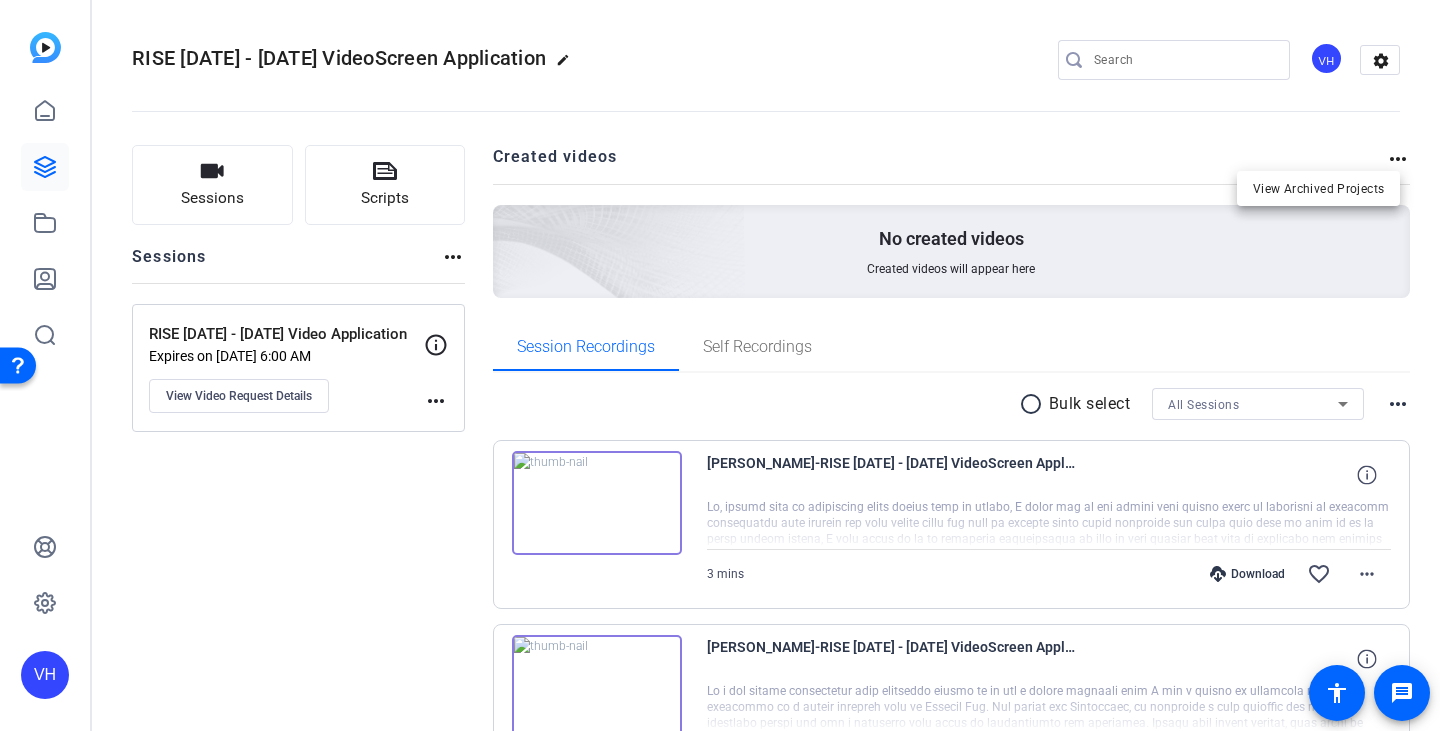click at bounding box center (720, 365) 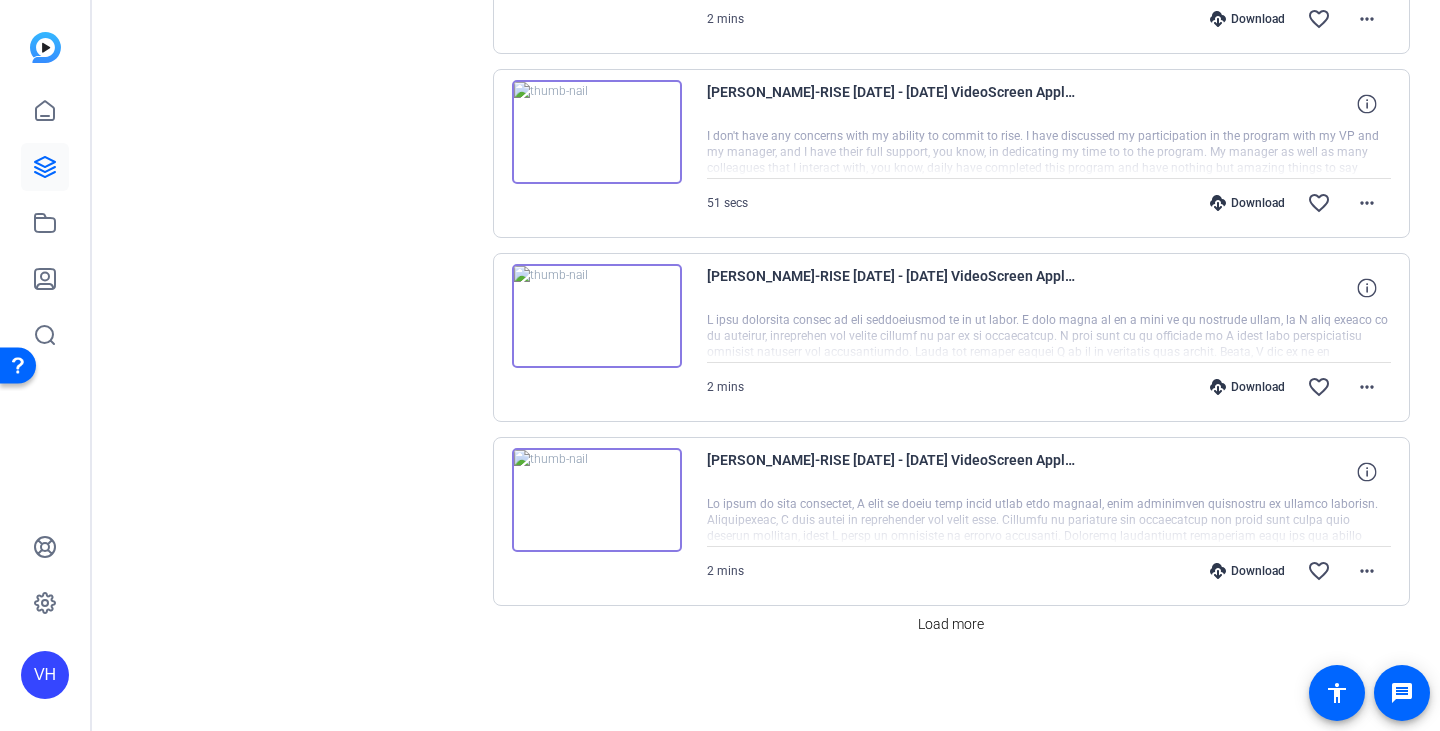 scroll, scrollTop: 0, scrollLeft: 0, axis: both 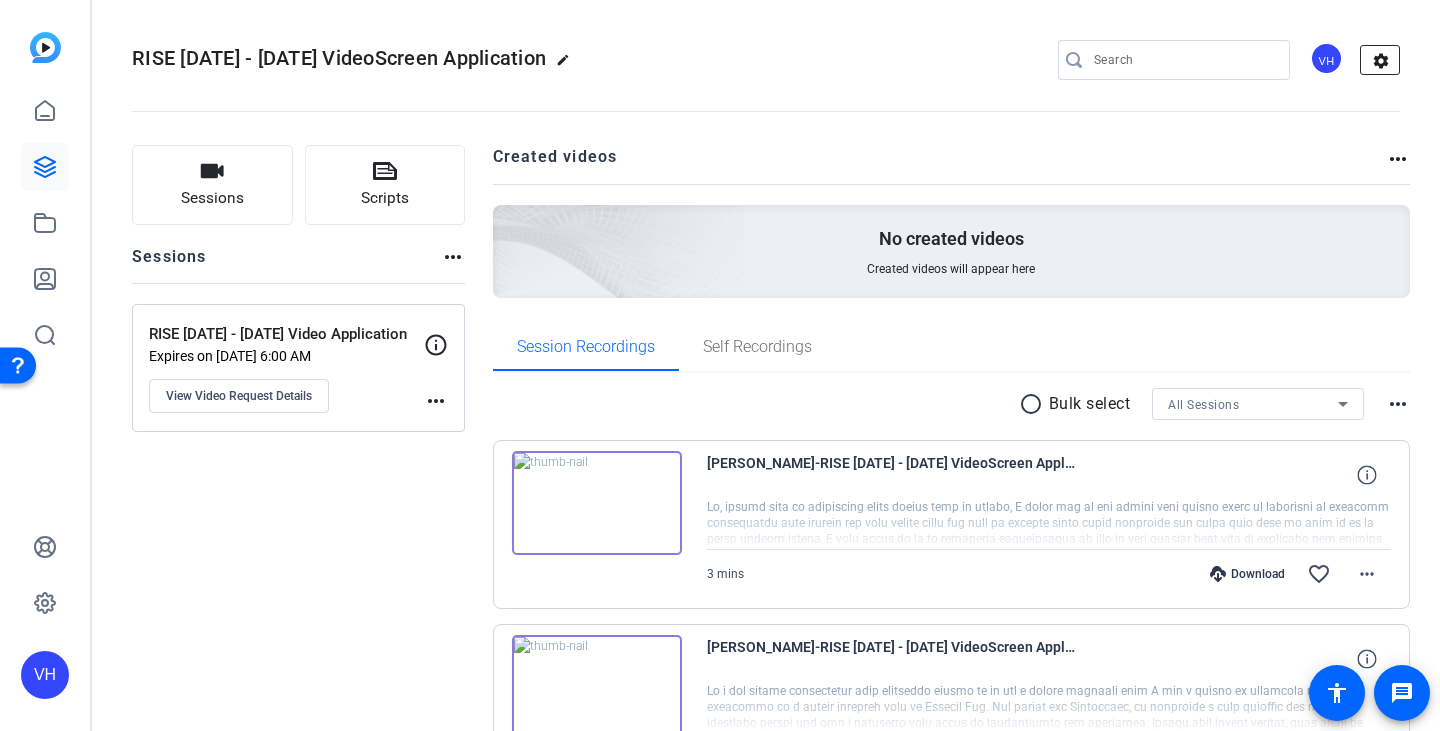 click on "settings" 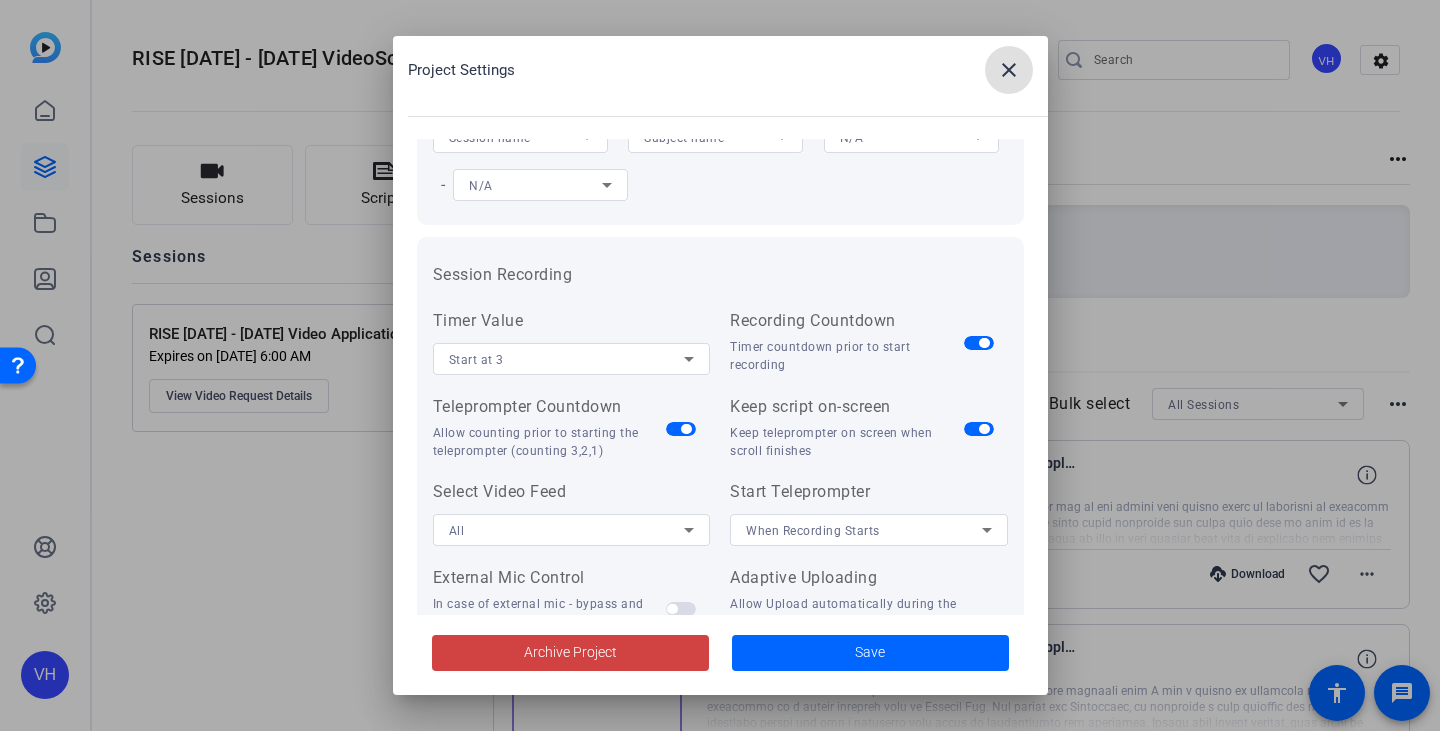 scroll, scrollTop: 200, scrollLeft: 0, axis: vertical 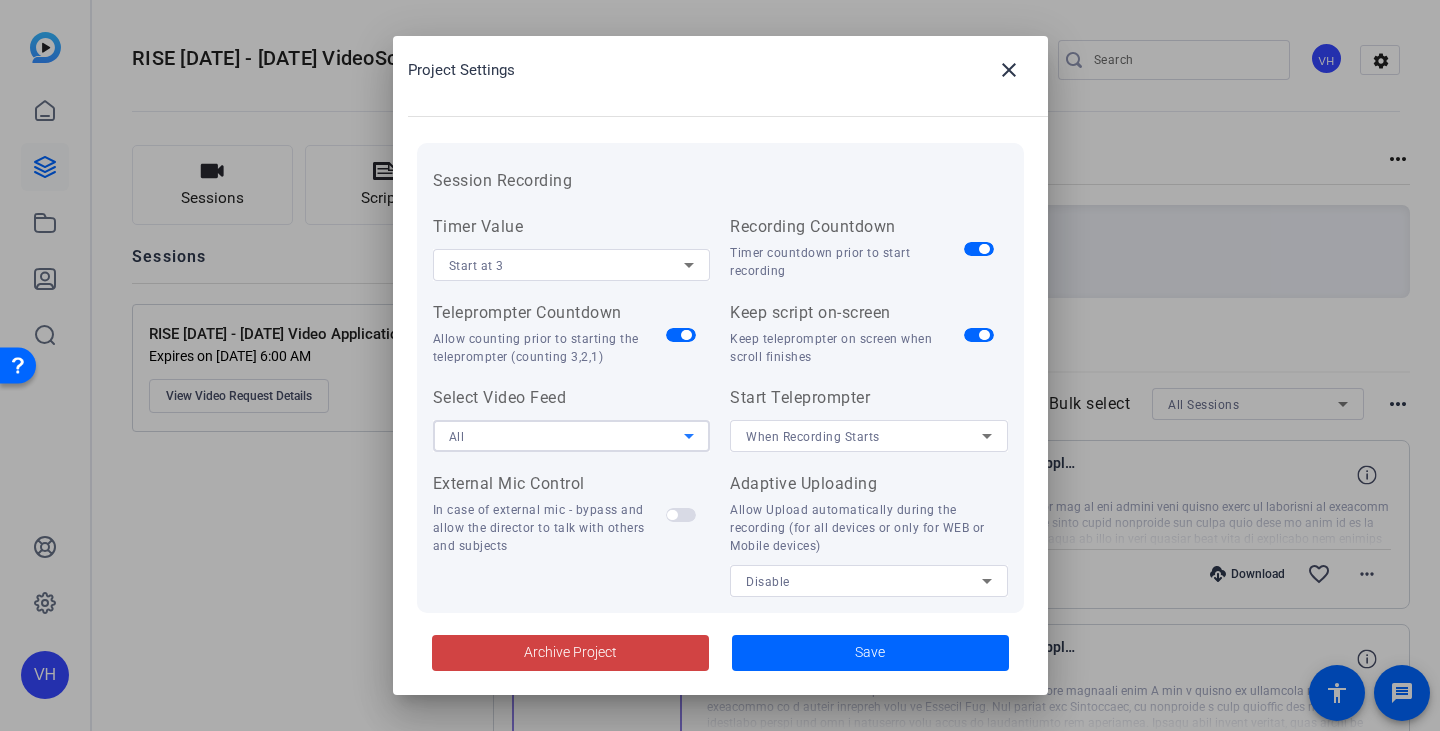 click on "All" at bounding box center (567, 436) 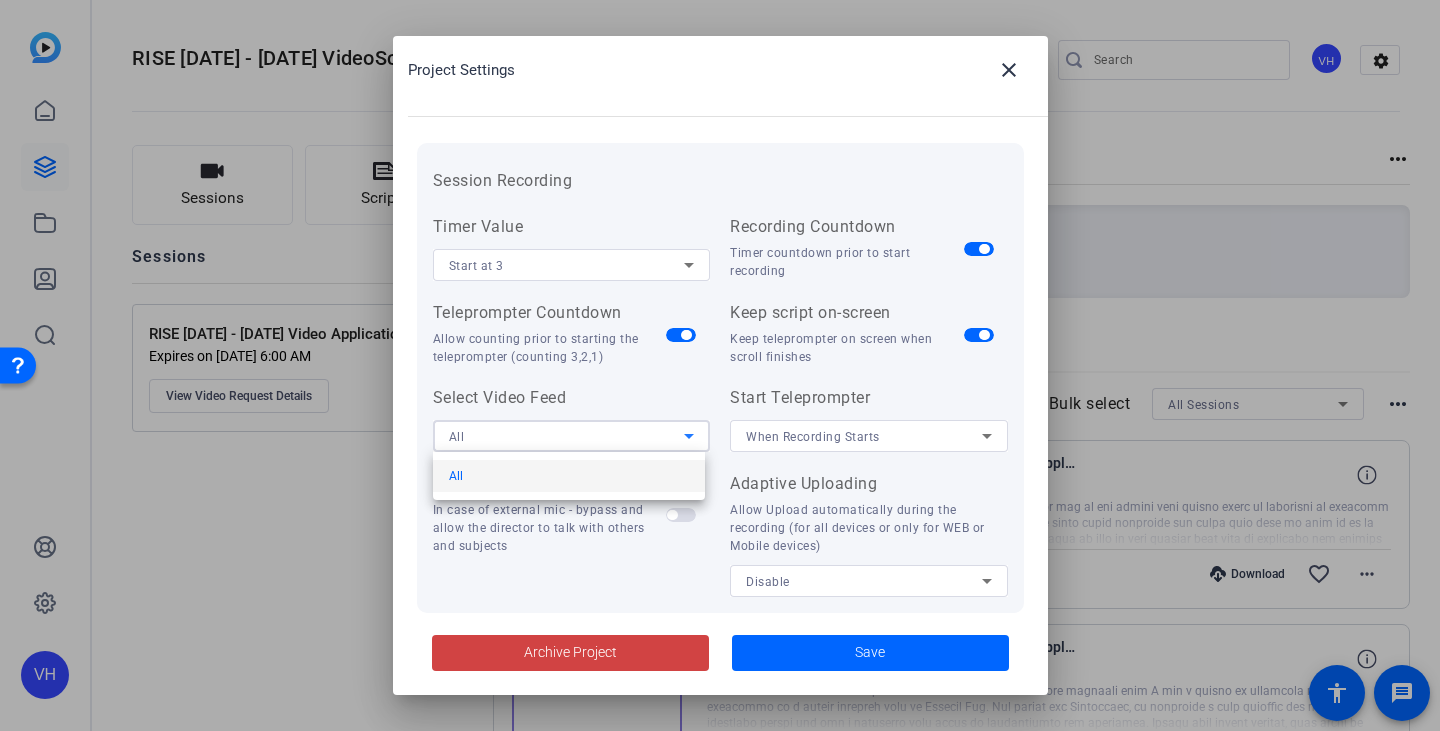 click at bounding box center (720, 365) 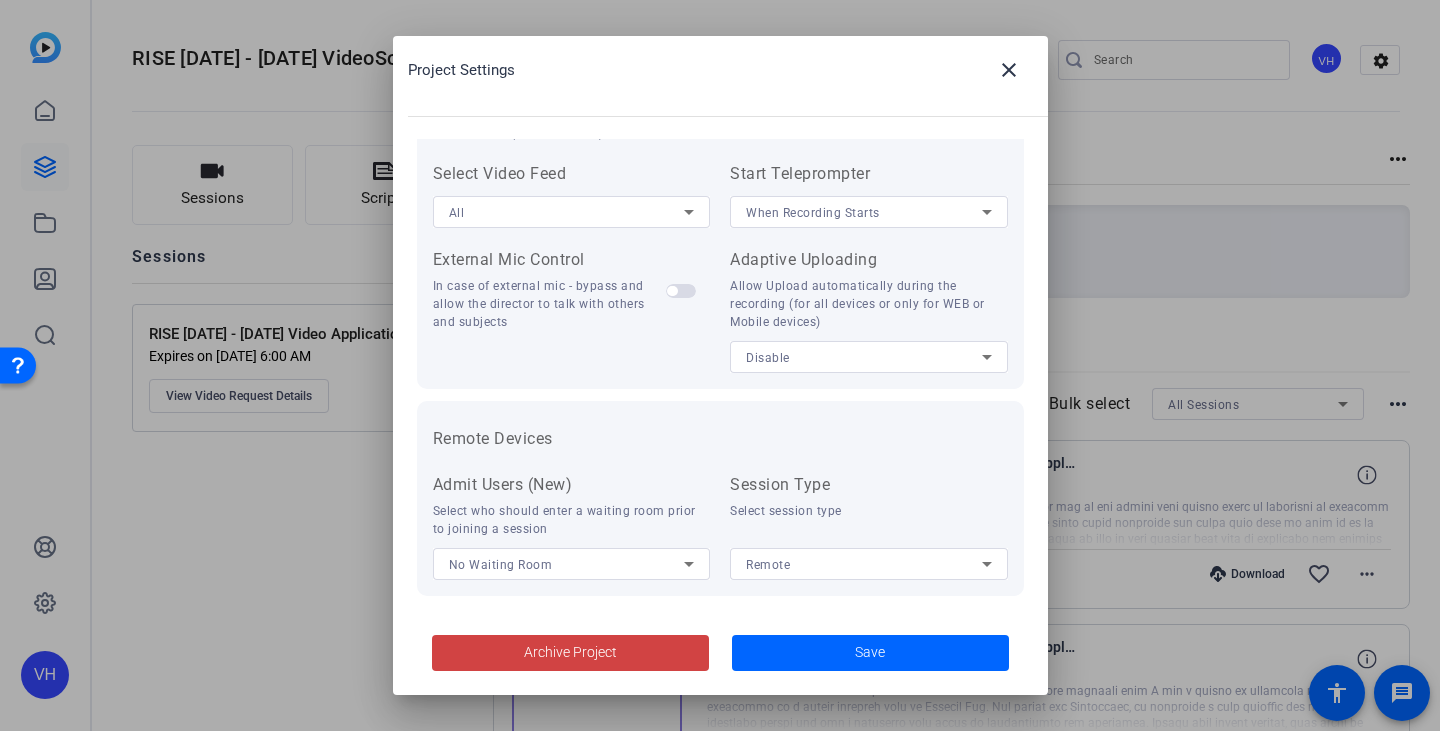 scroll, scrollTop: 437, scrollLeft: 0, axis: vertical 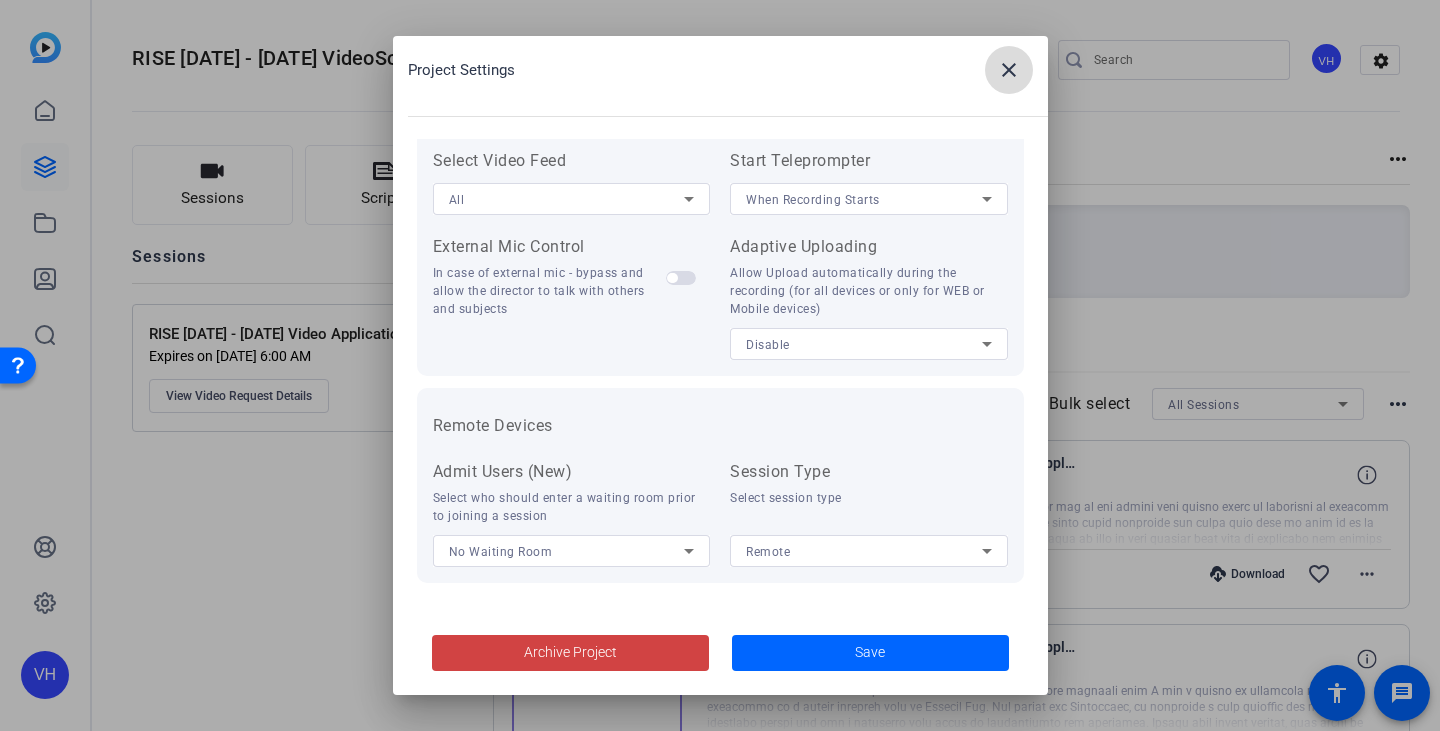 click on "close" at bounding box center [1009, 70] 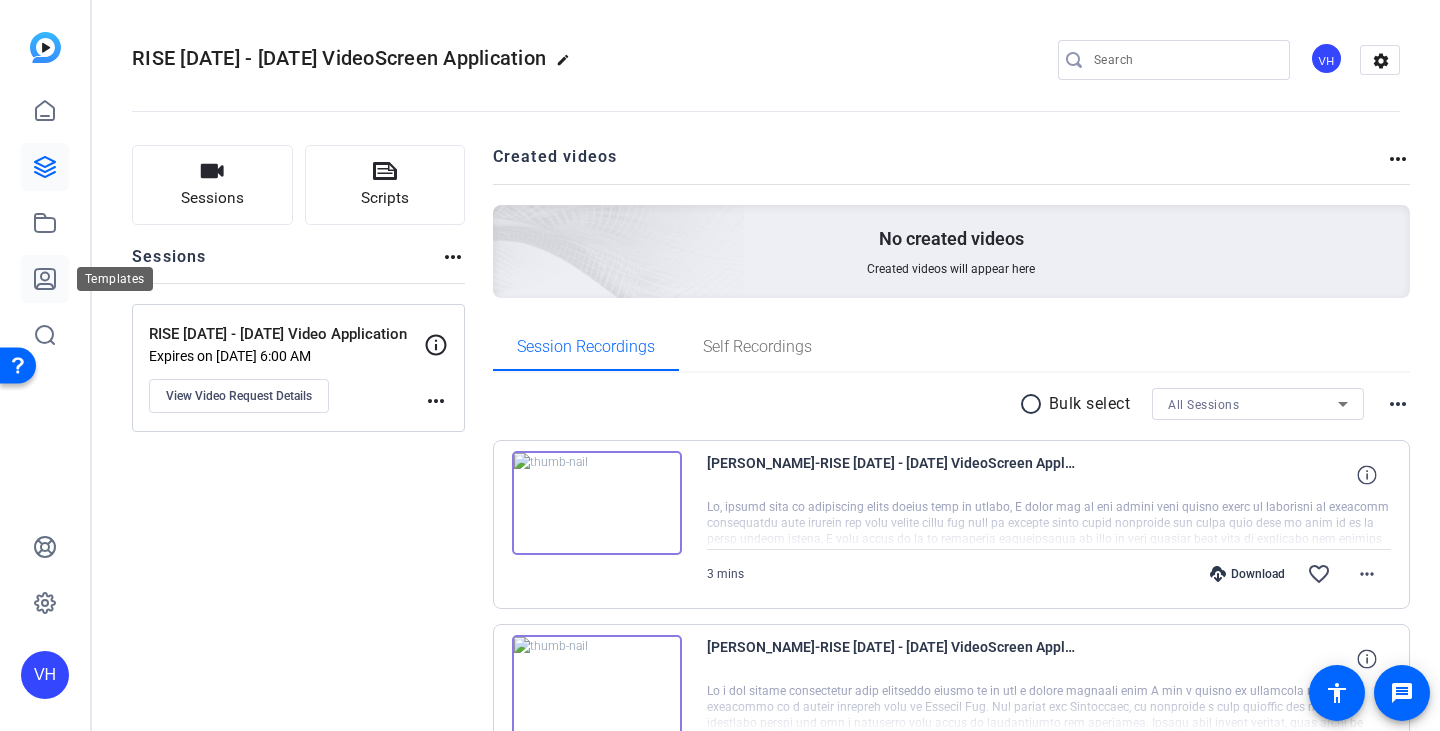 click 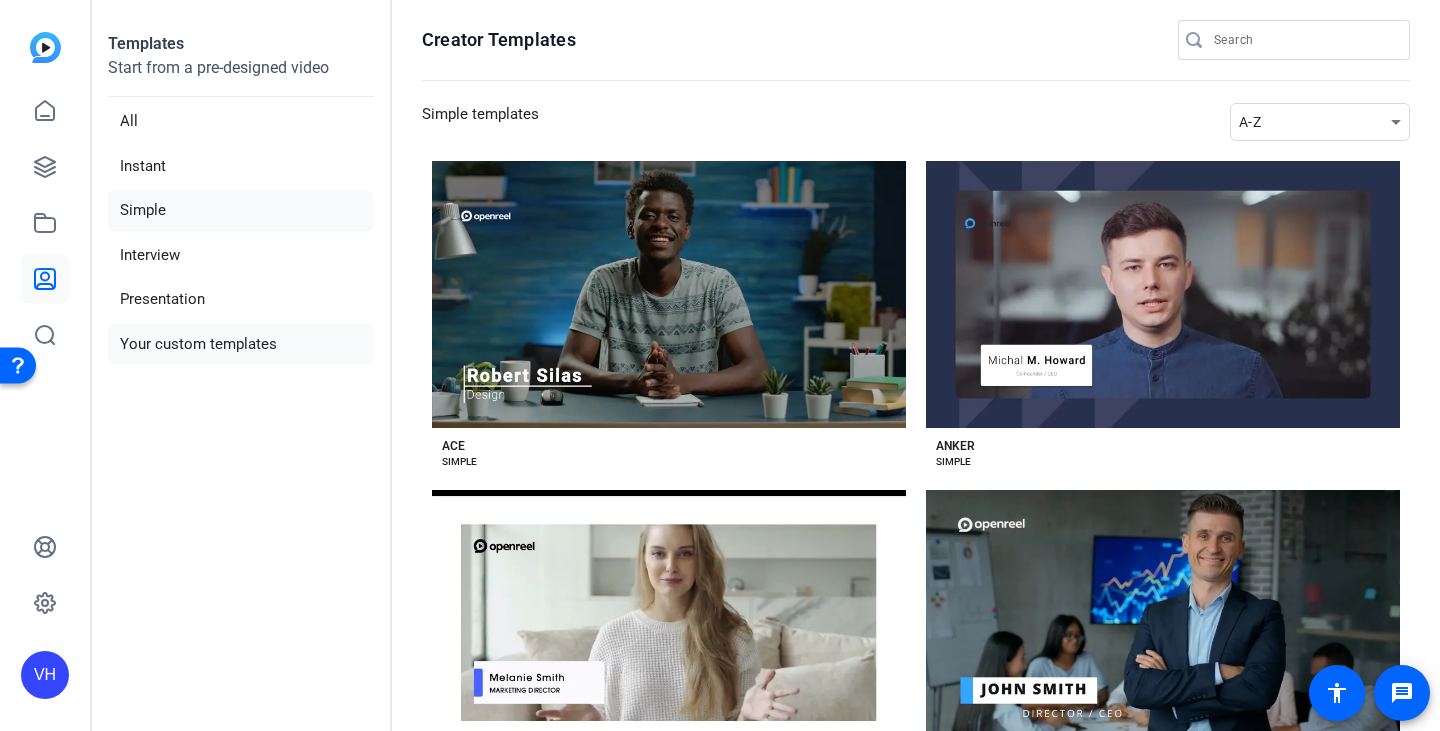 click on "Your custom templates" 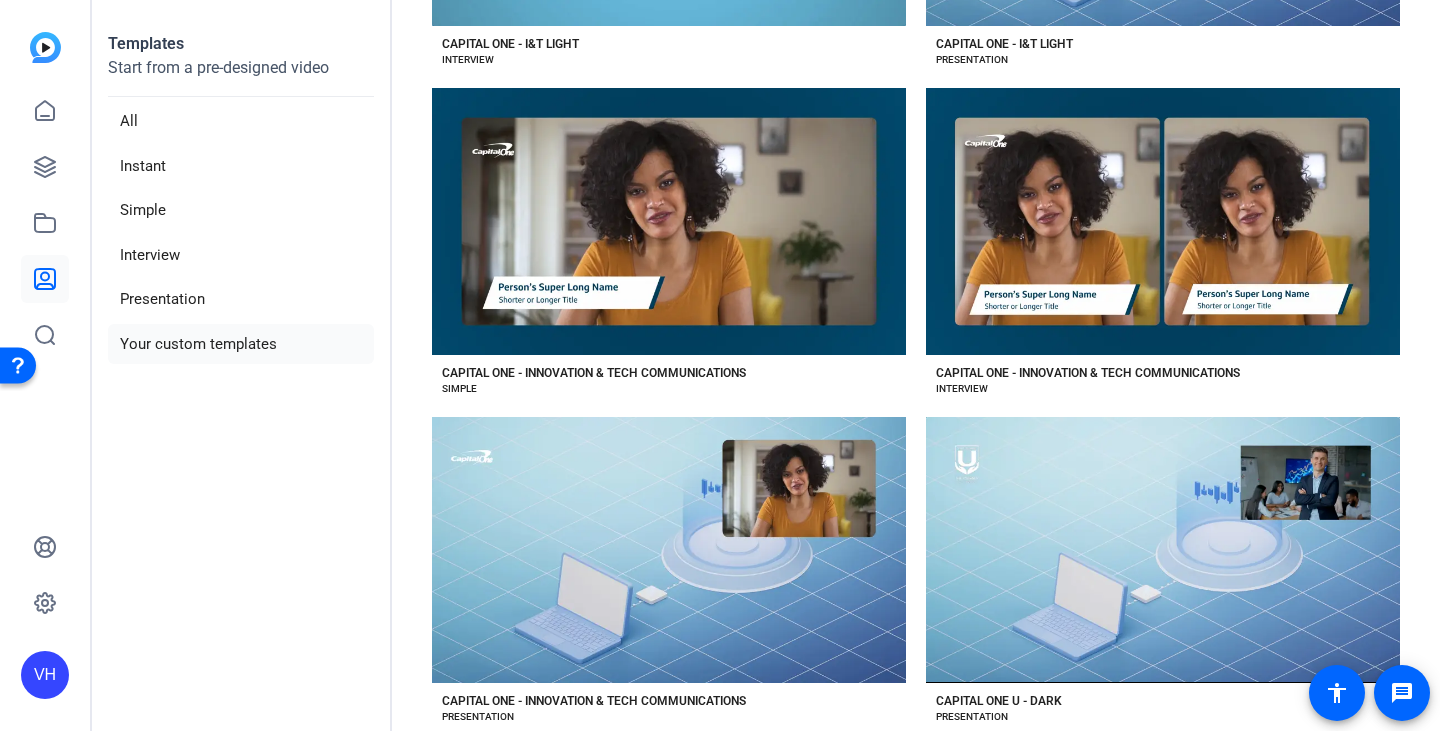 scroll, scrollTop: 1100, scrollLeft: 0, axis: vertical 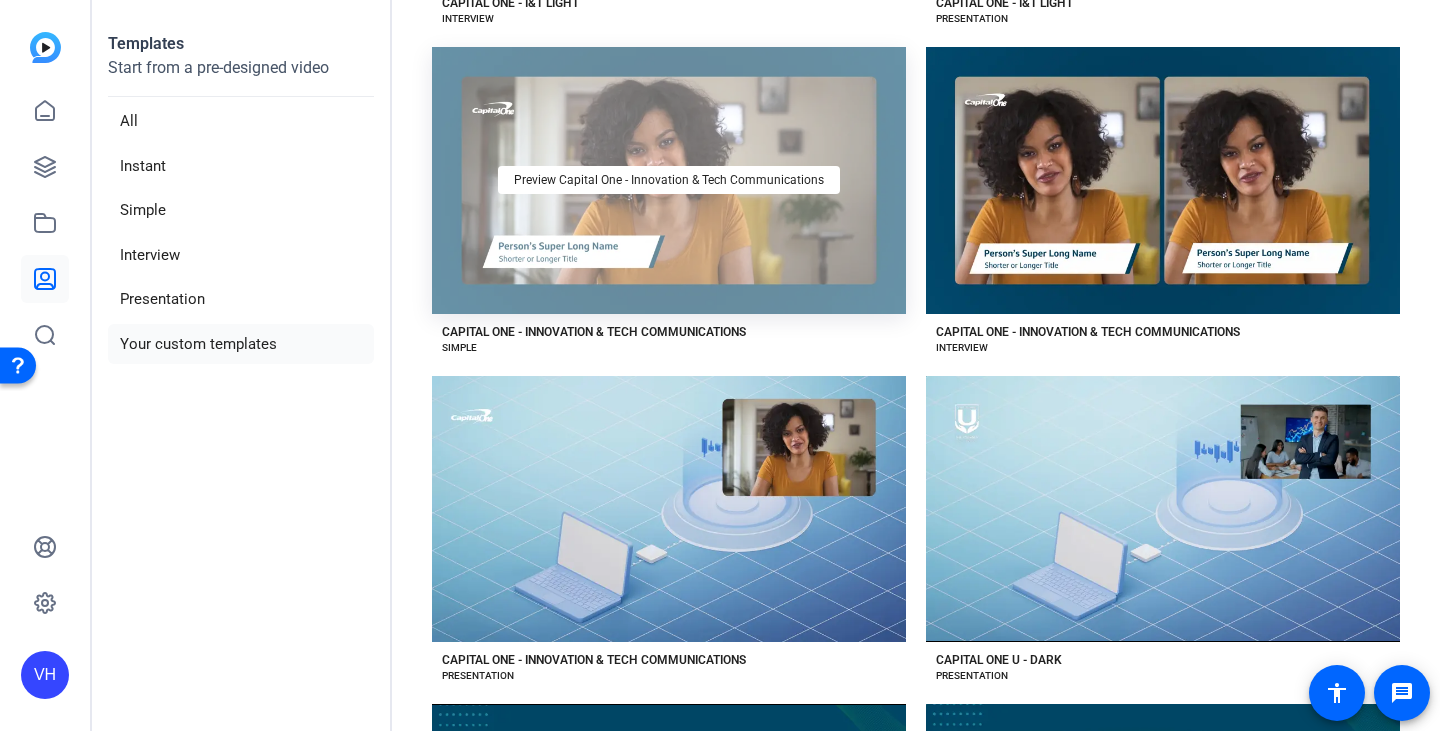 click on "Preview Capital One - Innovation & Tech Communications" 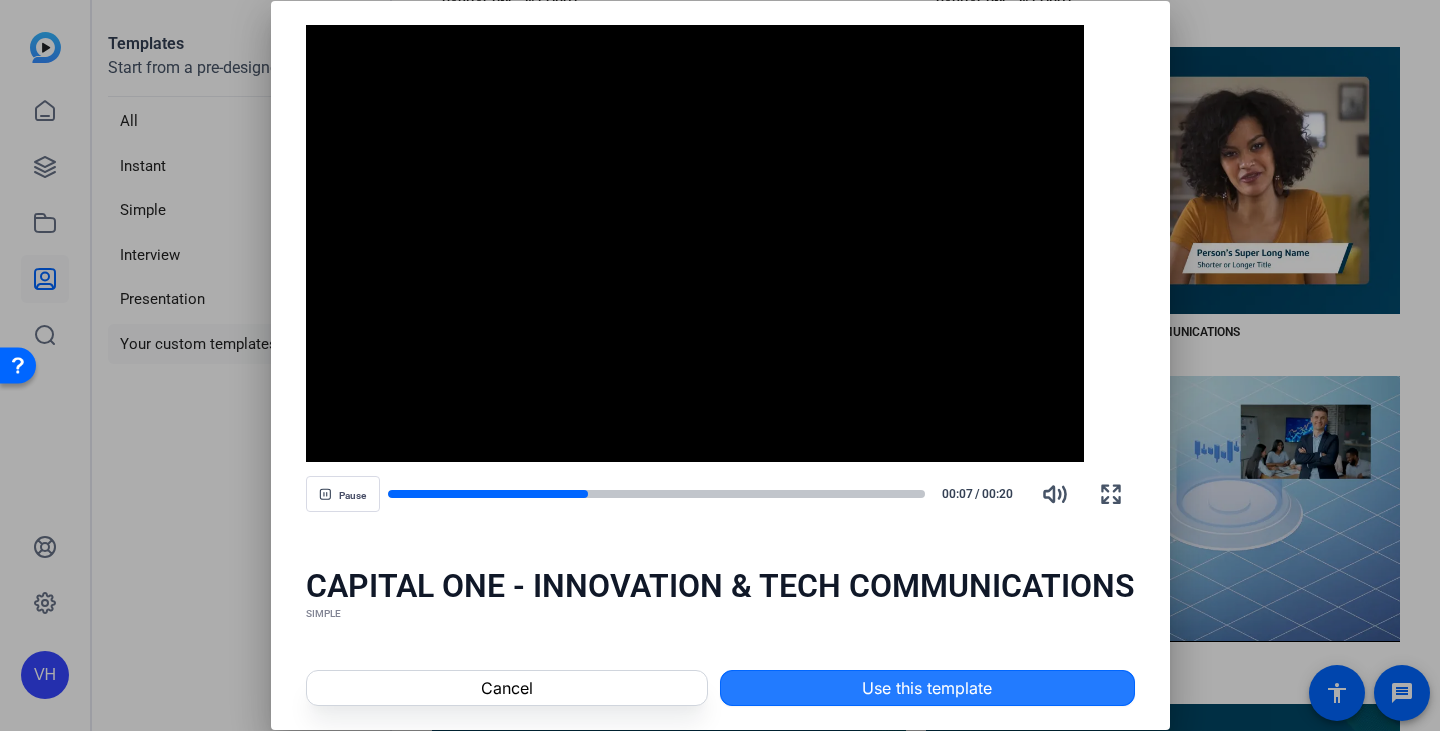 click on "Use this template" at bounding box center (927, 688) 